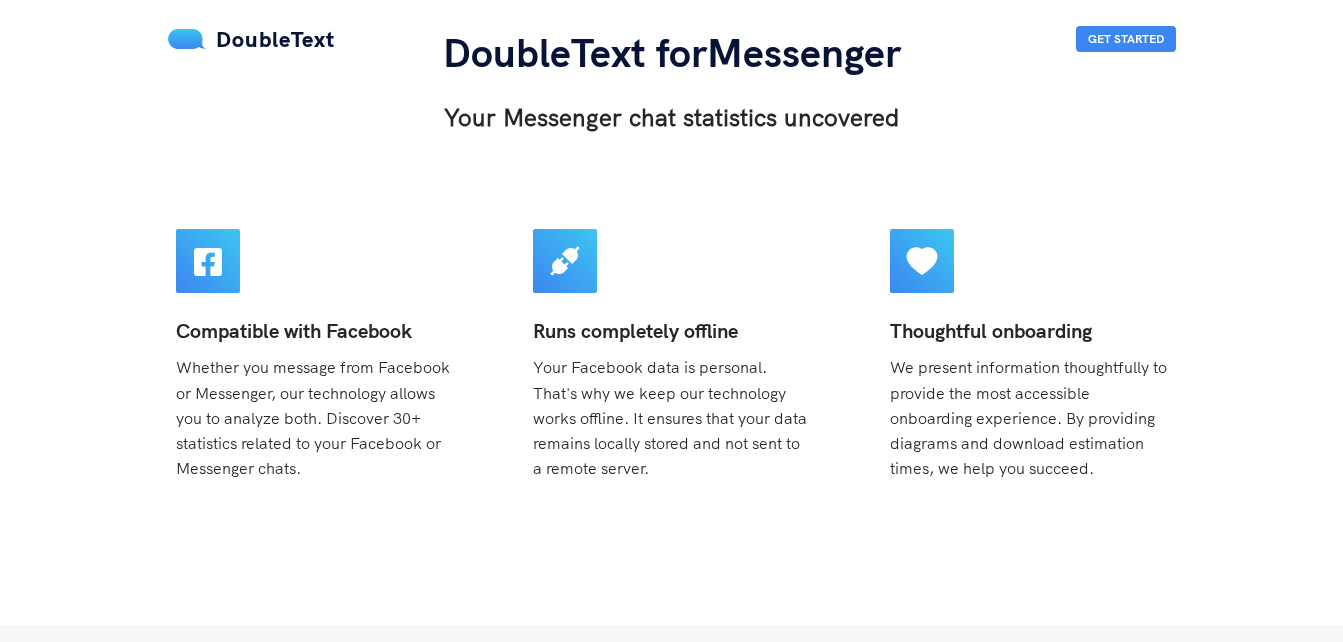 scroll, scrollTop: 743, scrollLeft: 0, axis: vertical 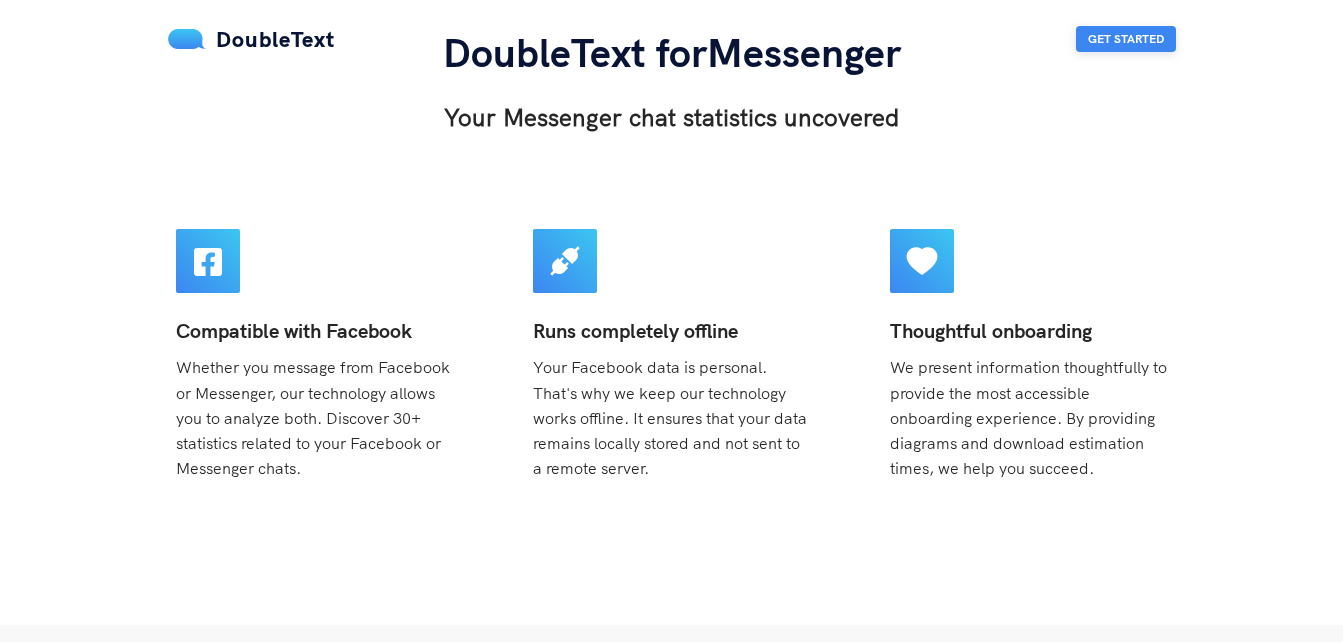 click on "Get Started" at bounding box center [1126, 39] 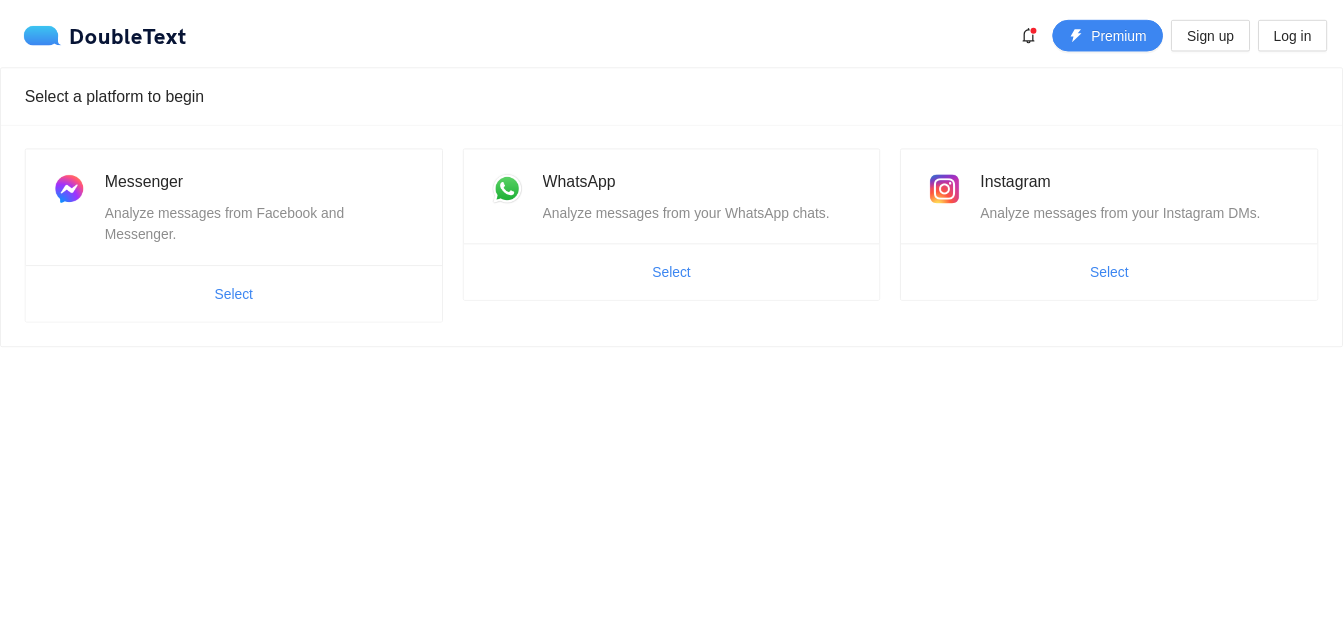 scroll, scrollTop: 0, scrollLeft: 0, axis: both 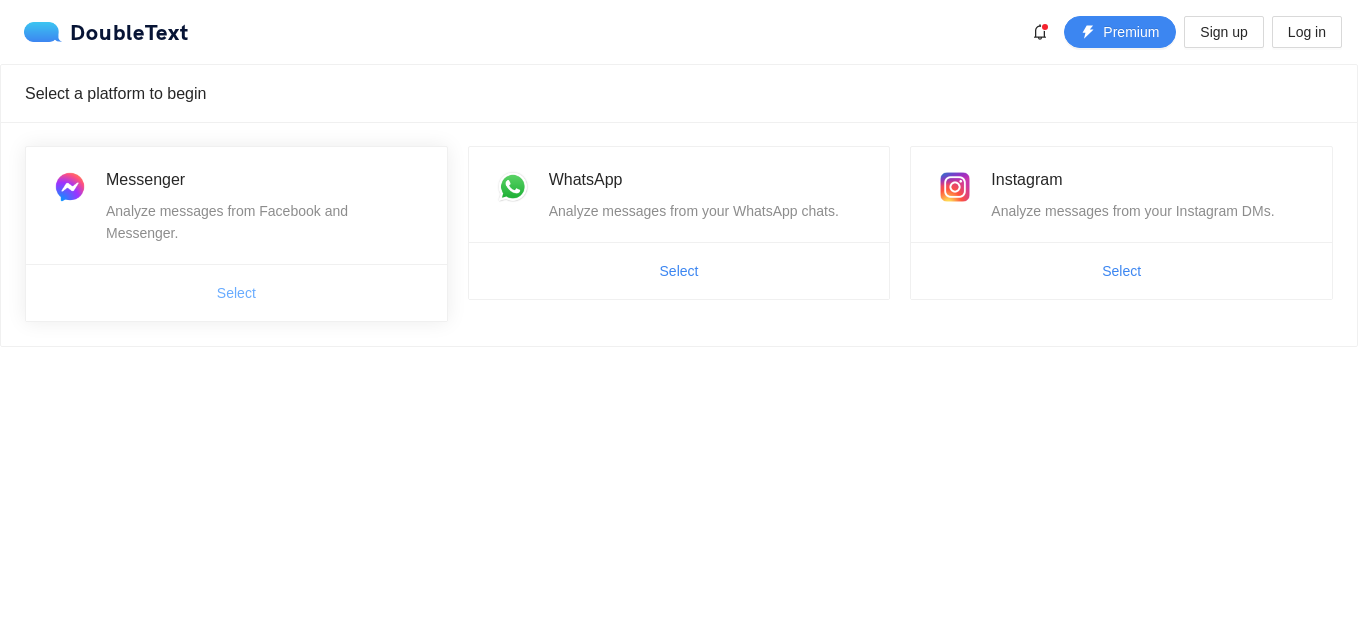 click on "Select" at bounding box center [236, 293] 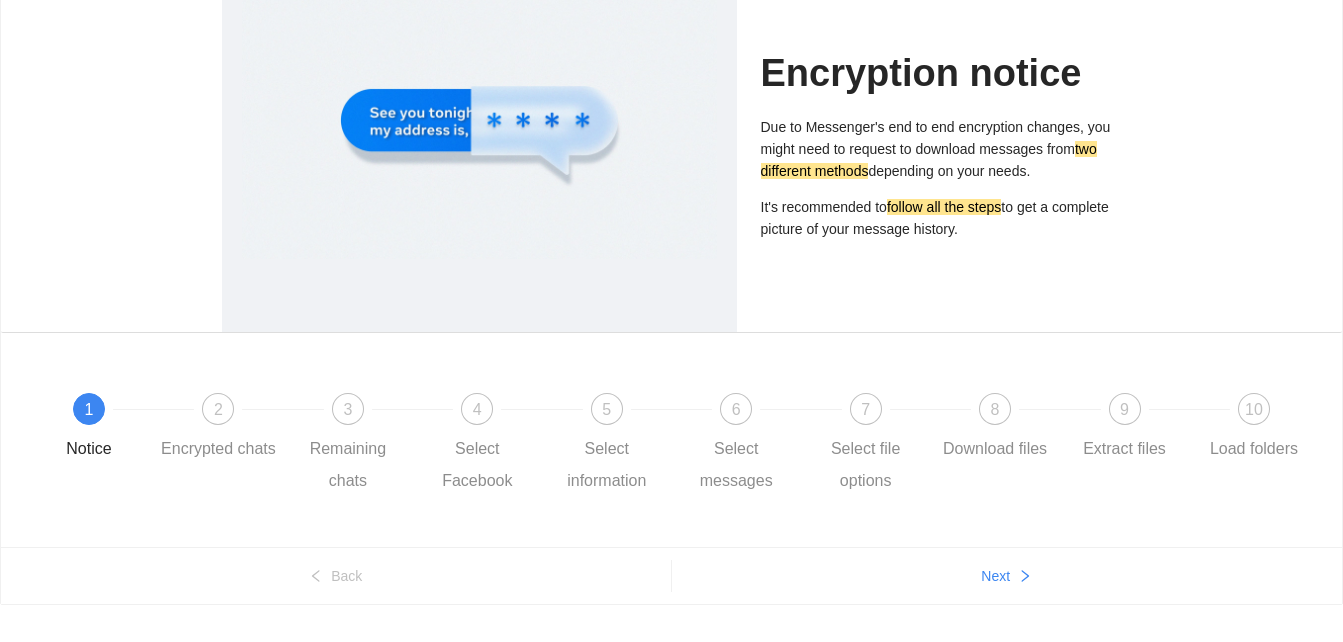 scroll, scrollTop: 157, scrollLeft: 0, axis: vertical 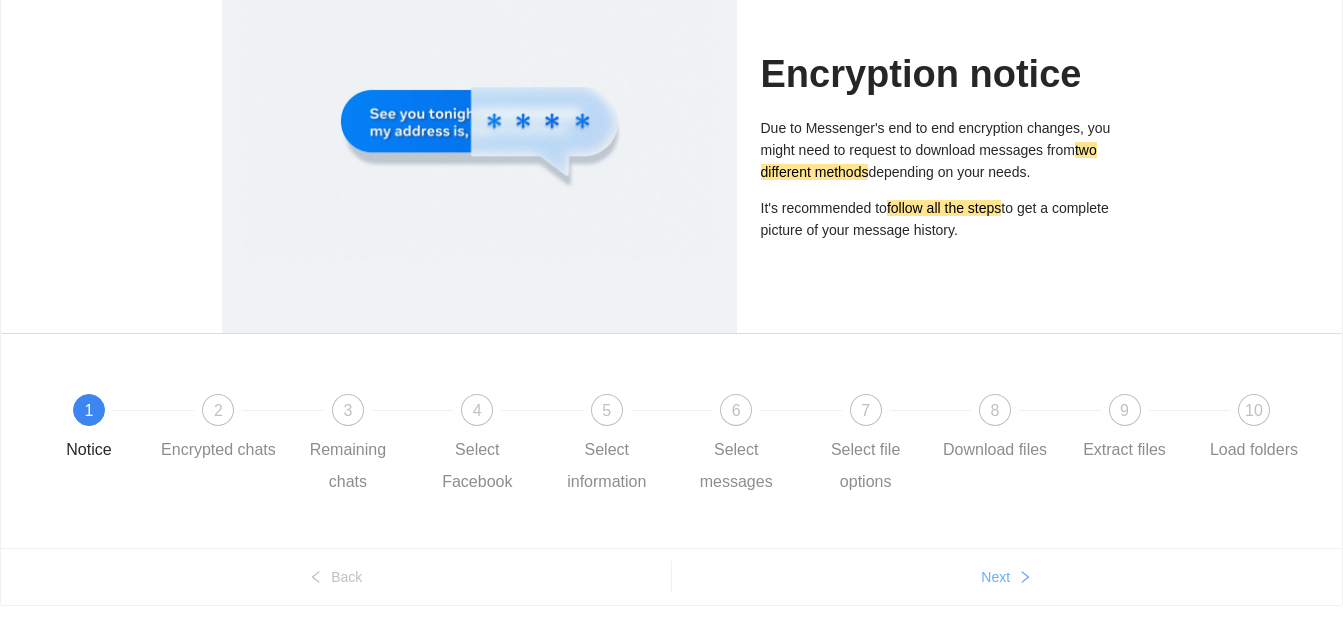 click at bounding box center (1025, 577) 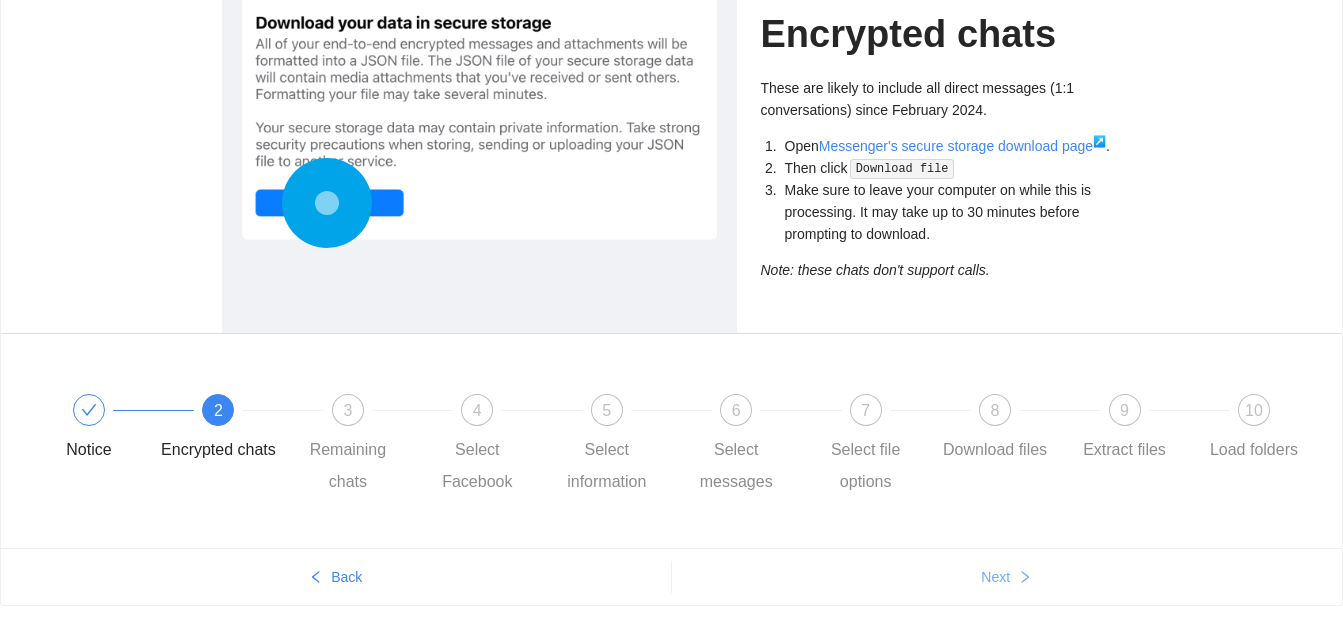 click on "Next" at bounding box center [336, 577] 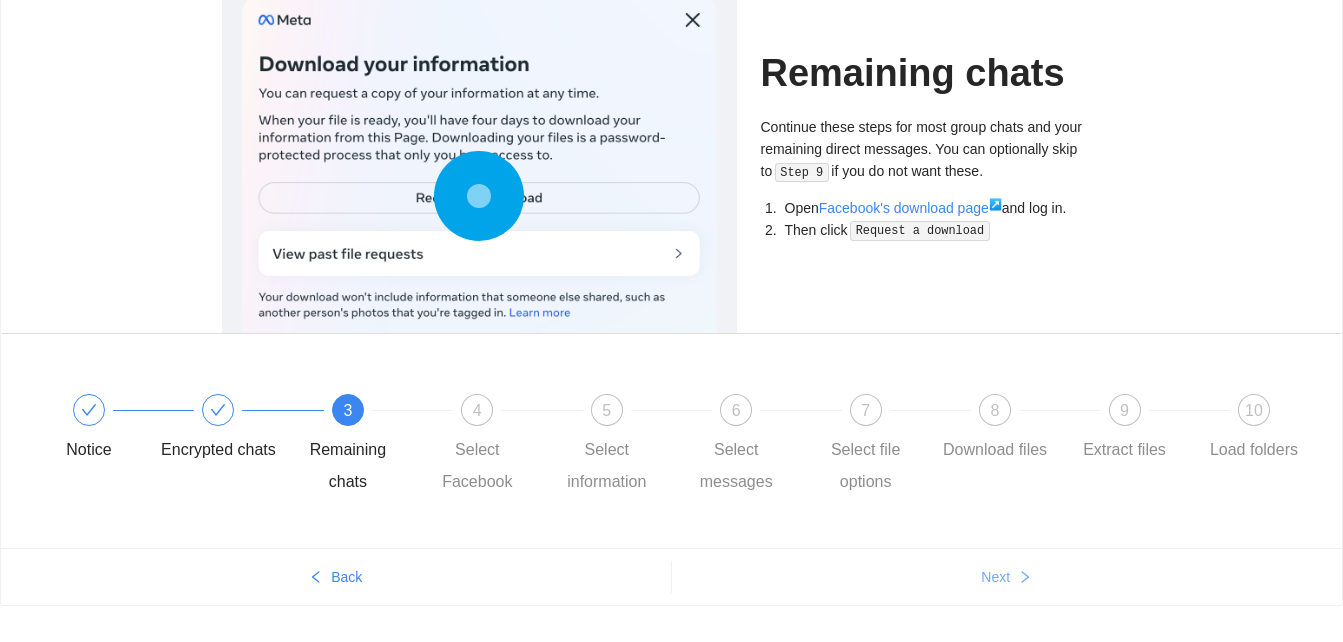 click on "Next" at bounding box center (316, 578) 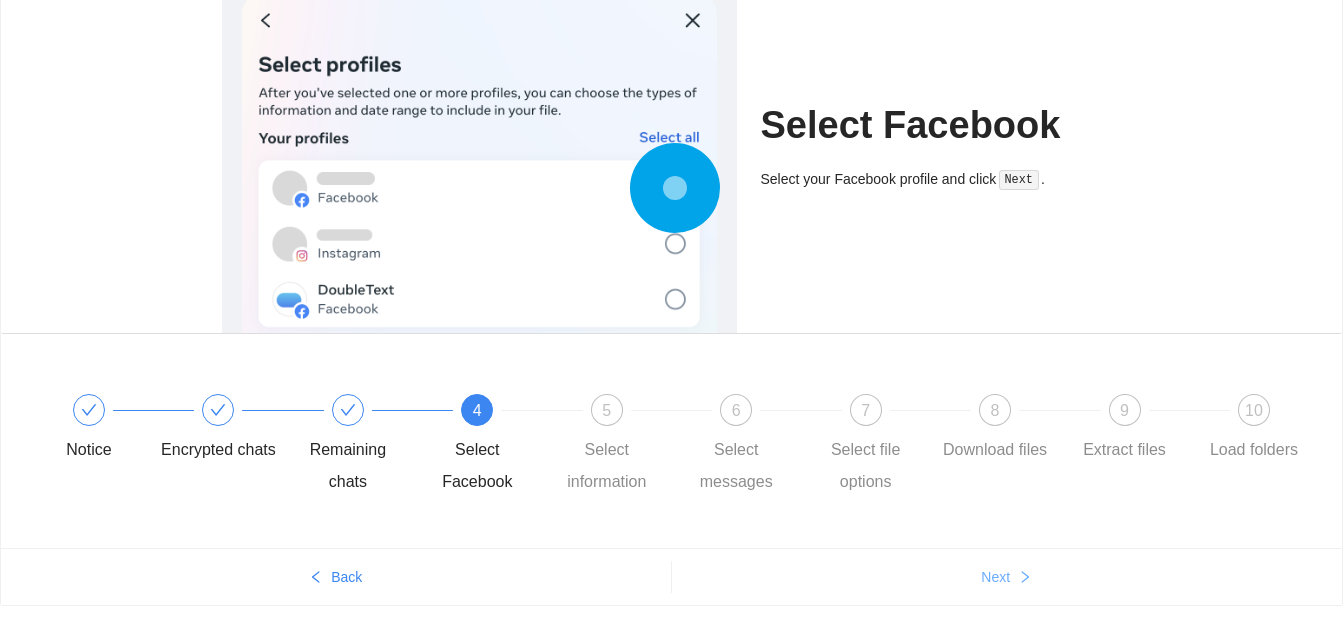 click at bounding box center [1025, 577] 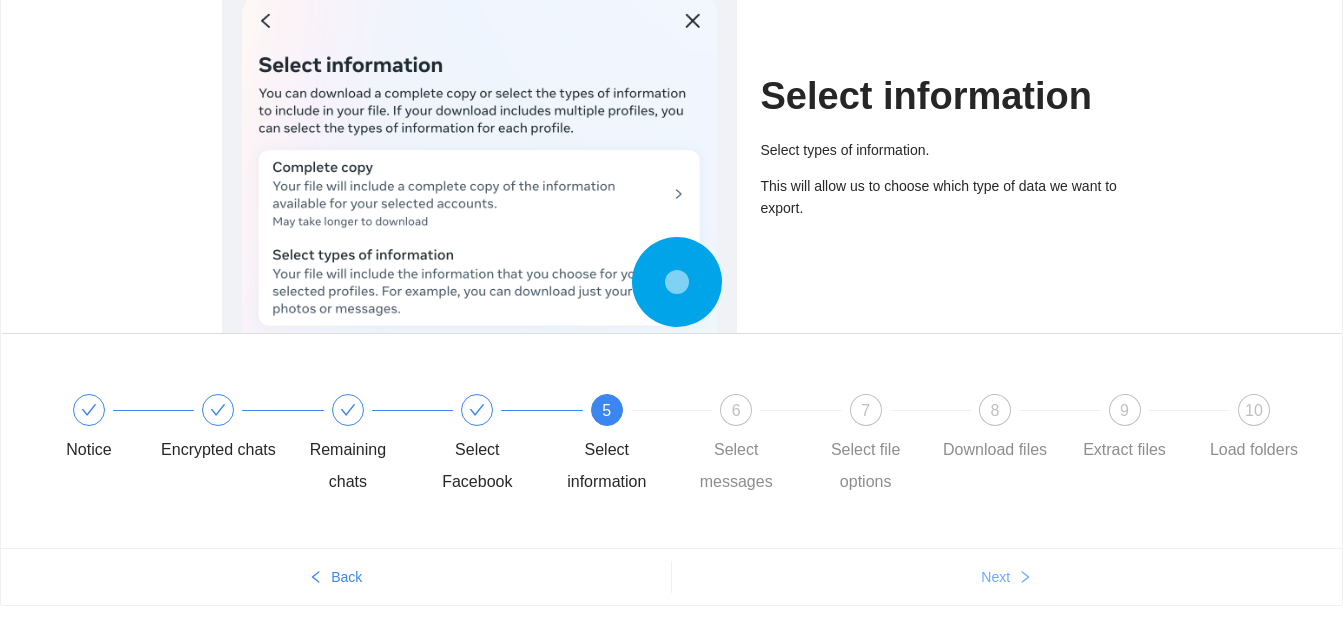 click at bounding box center [1025, 577] 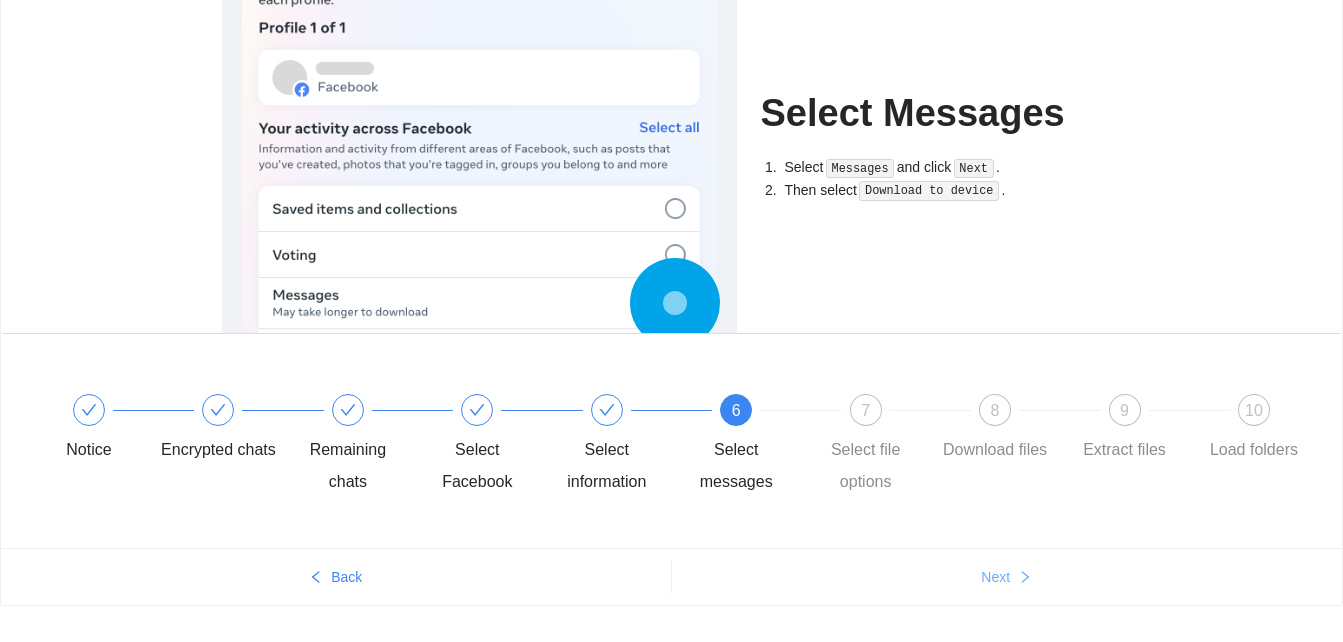 click at bounding box center (1025, 577) 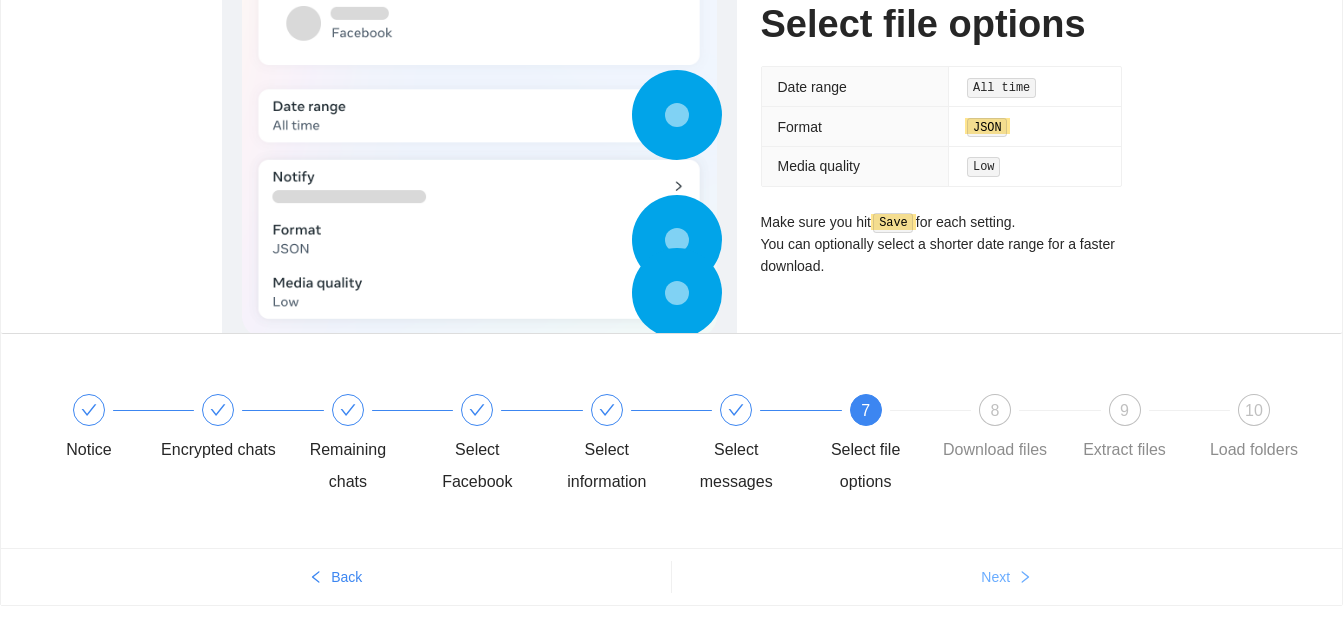 click at bounding box center [1025, 577] 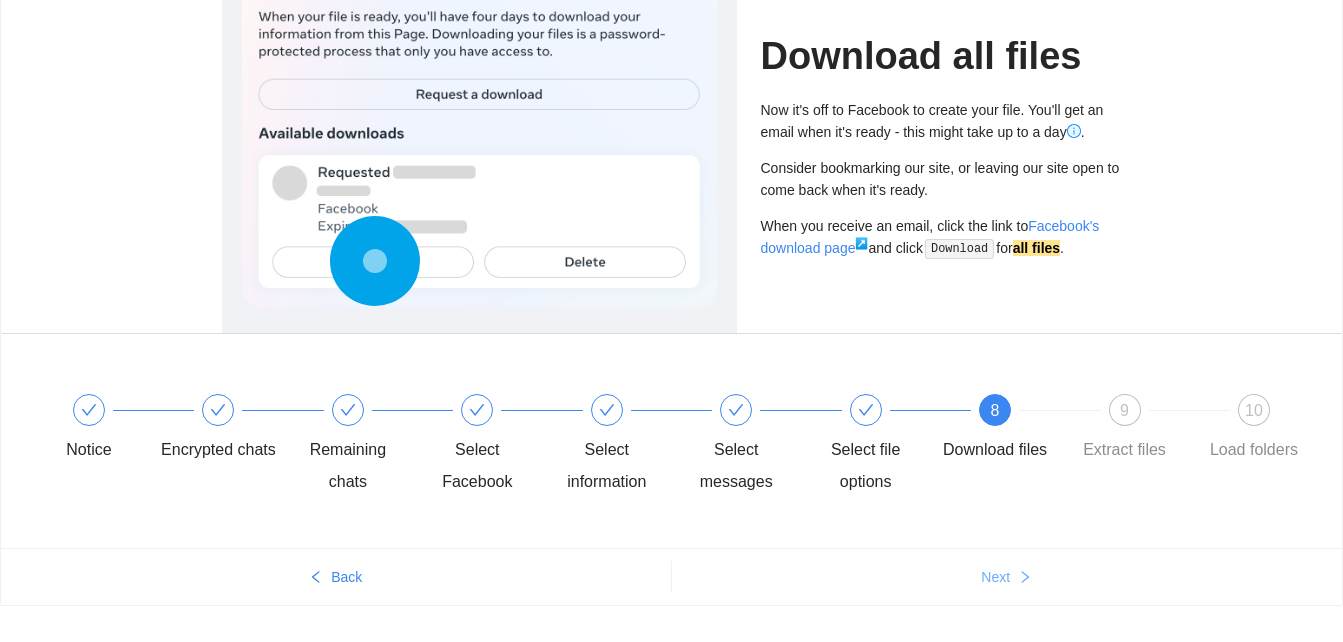 click at bounding box center (1025, 577) 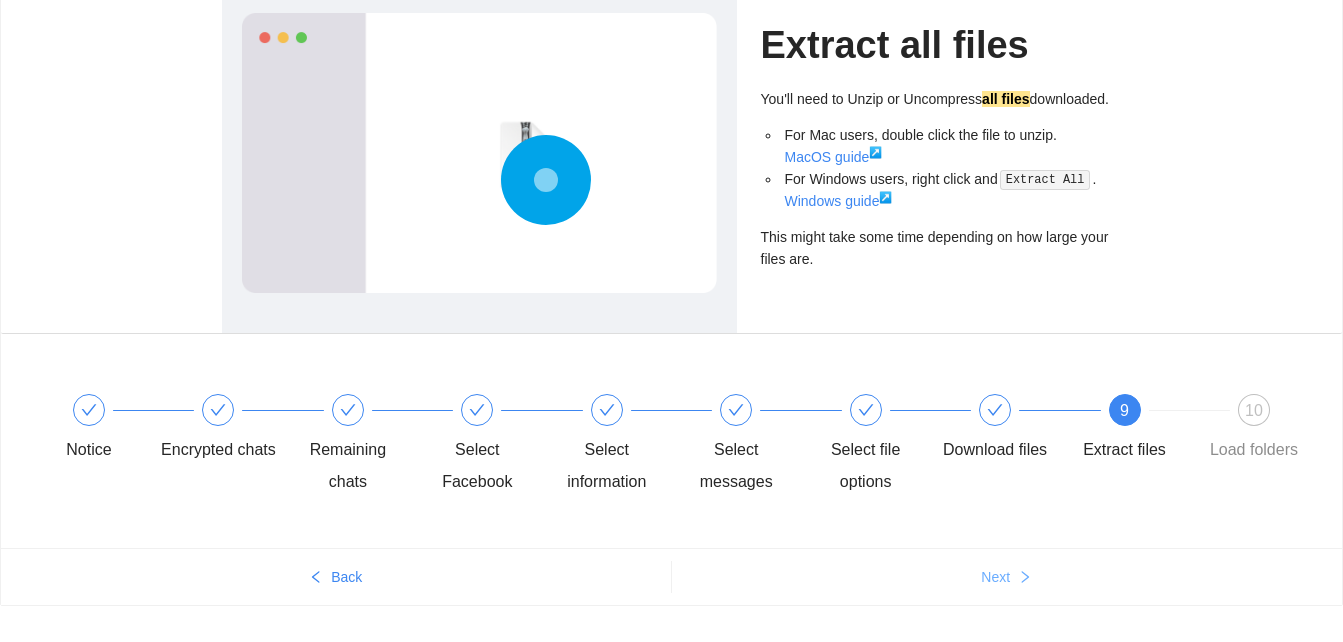 click at bounding box center [1025, 577] 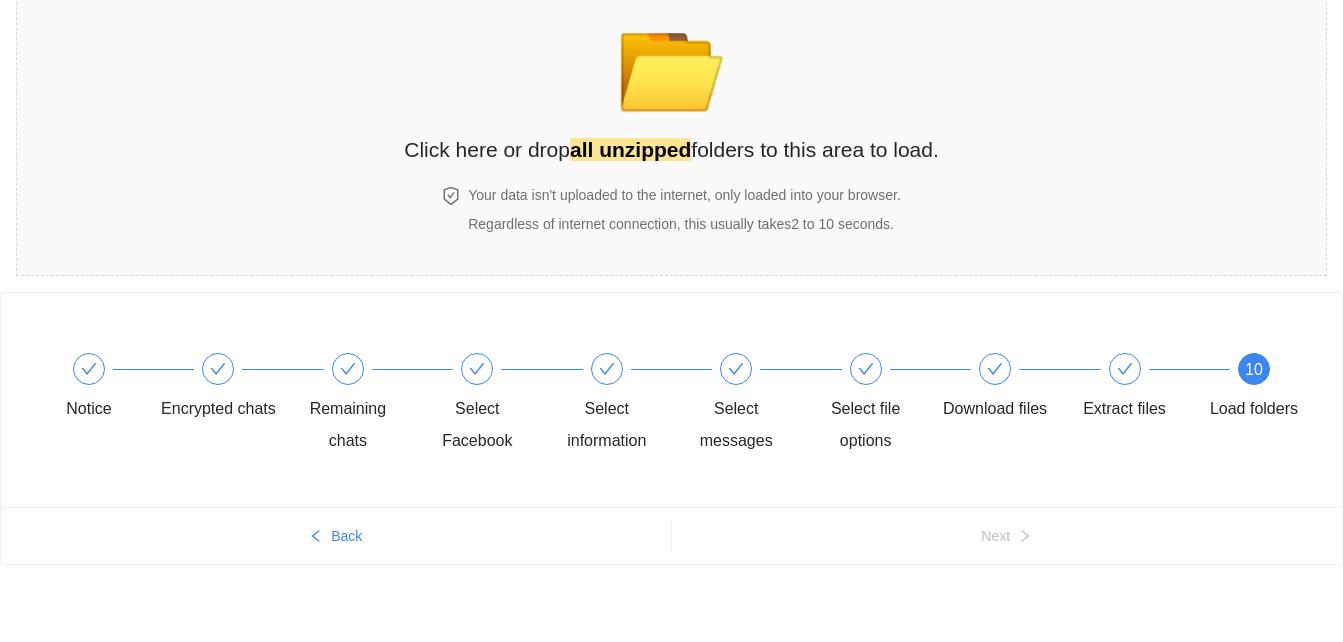 scroll, scrollTop: 113, scrollLeft: 0, axis: vertical 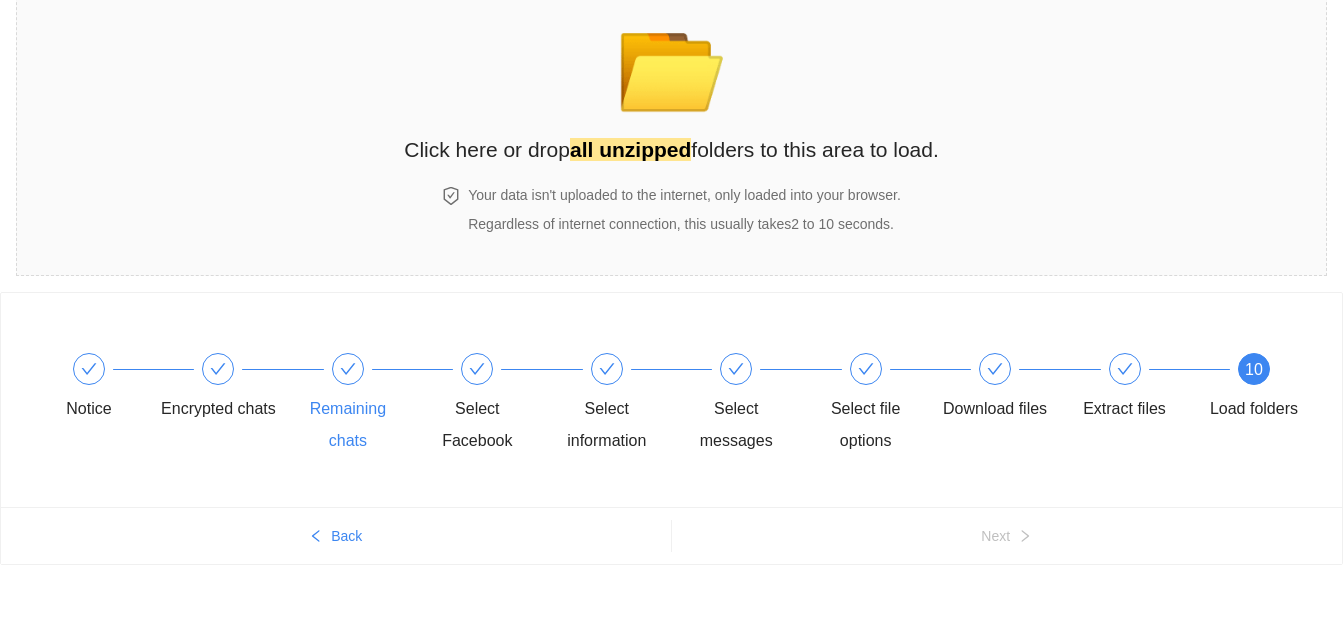 click on "Remaining chats" at bounding box center [95, 389] 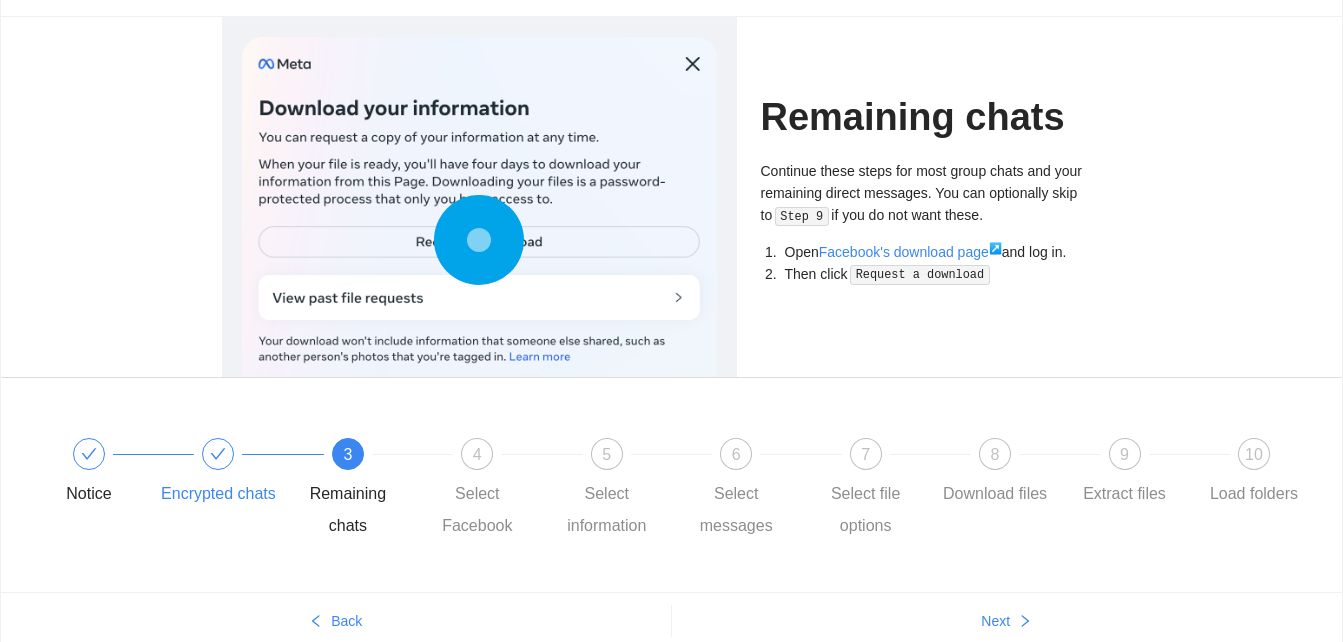 click at bounding box center (89, 454) 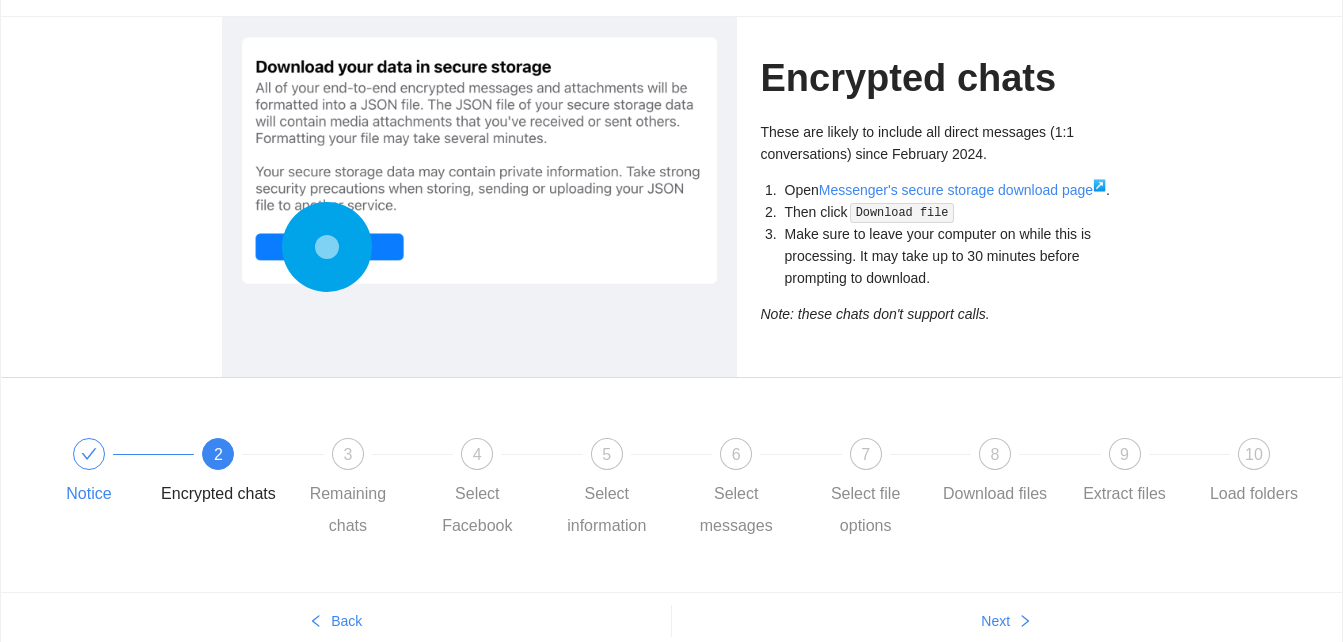 click at bounding box center [89, 454] 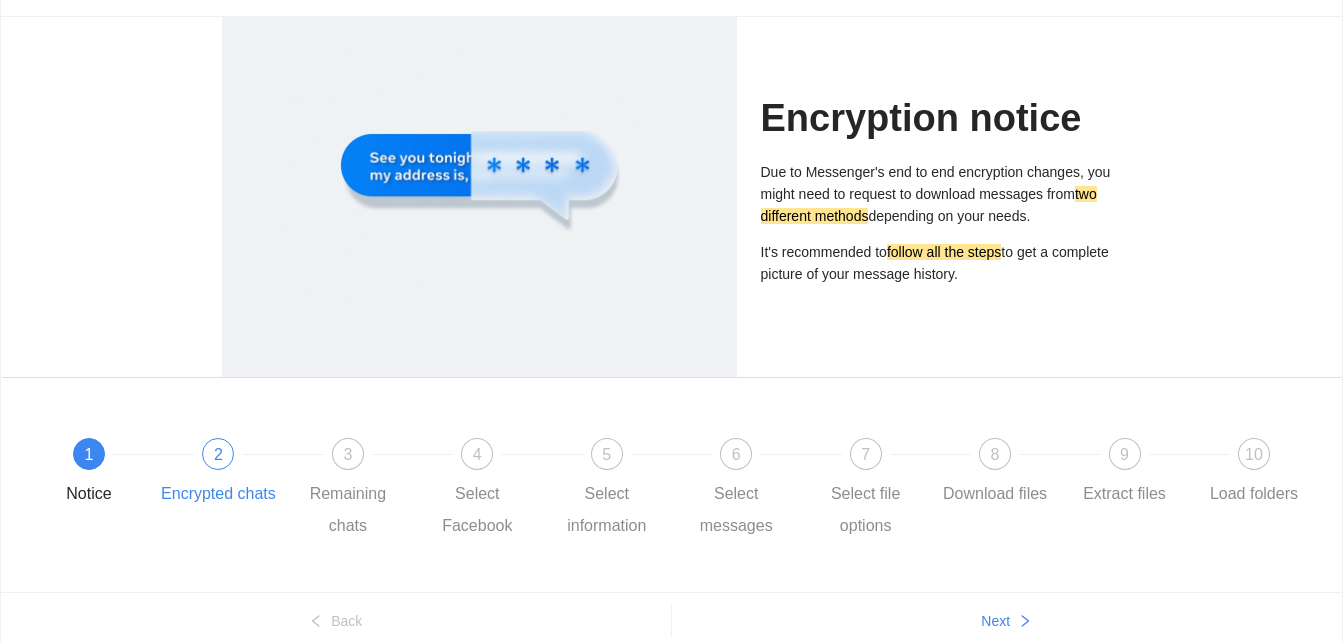 click on "2 Encrypted chats" at bounding box center (224, 474) 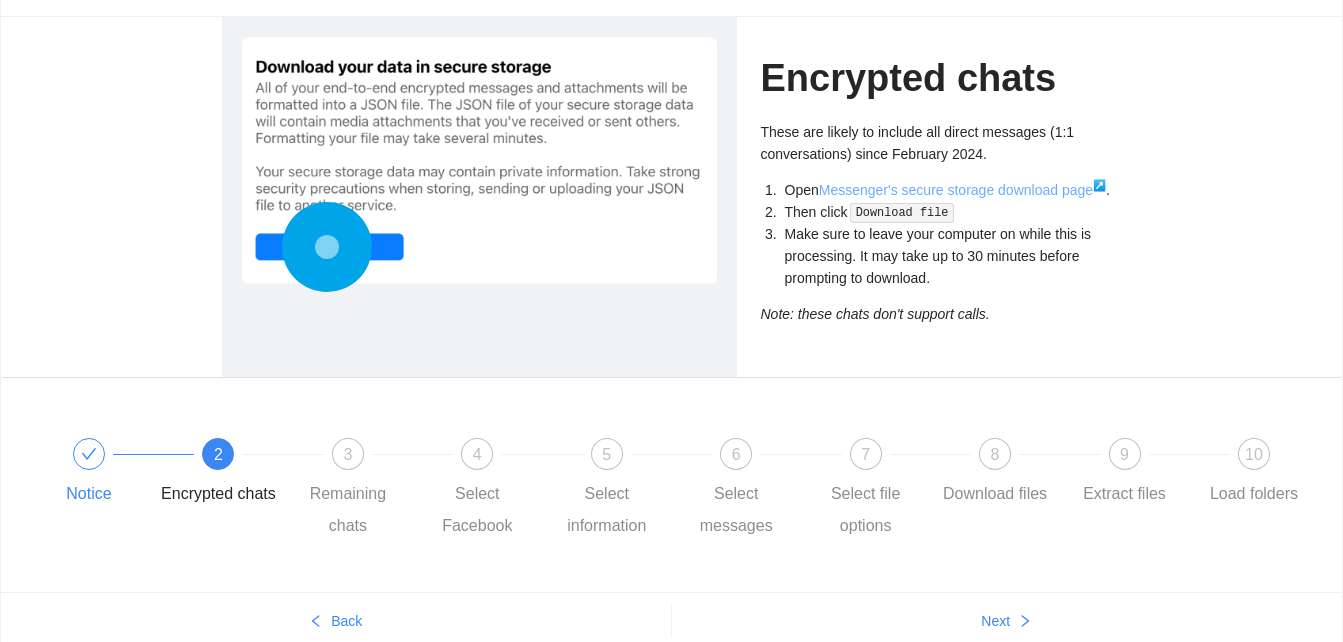 click on "Messenger's secure storage download page ↗" at bounding box center [962, 190] 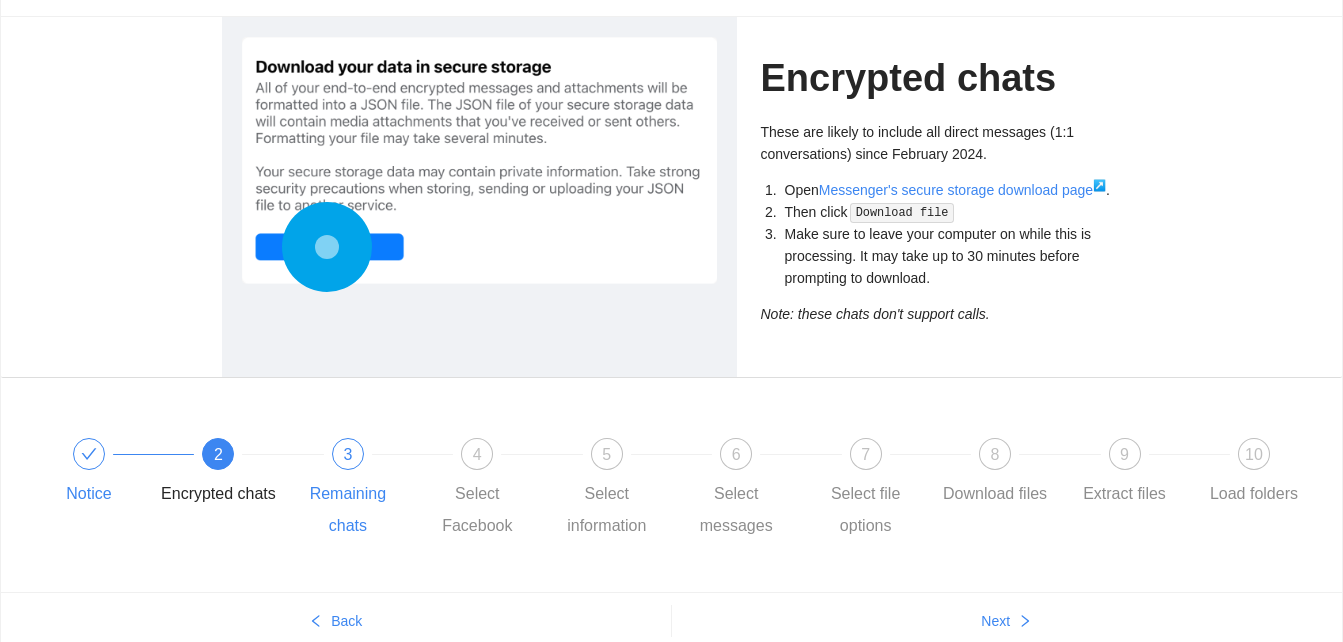 click on "3" at bounding box center [347, 454] 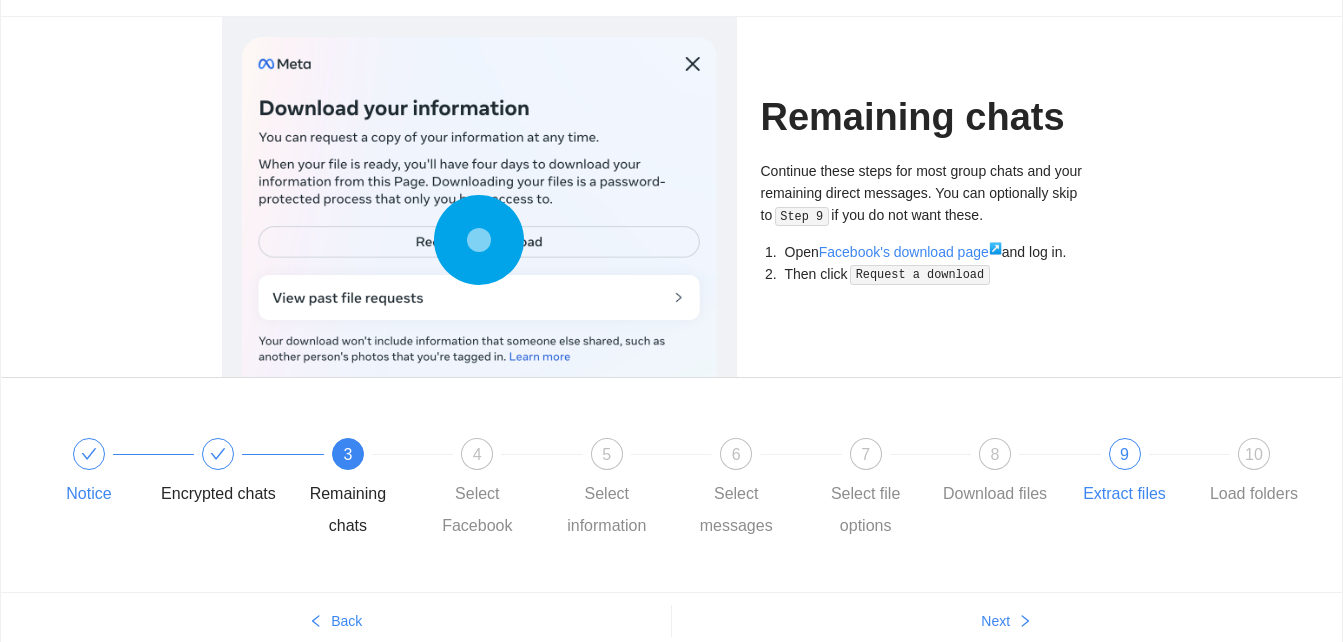 click on "9" at bounding box center [477, 454] 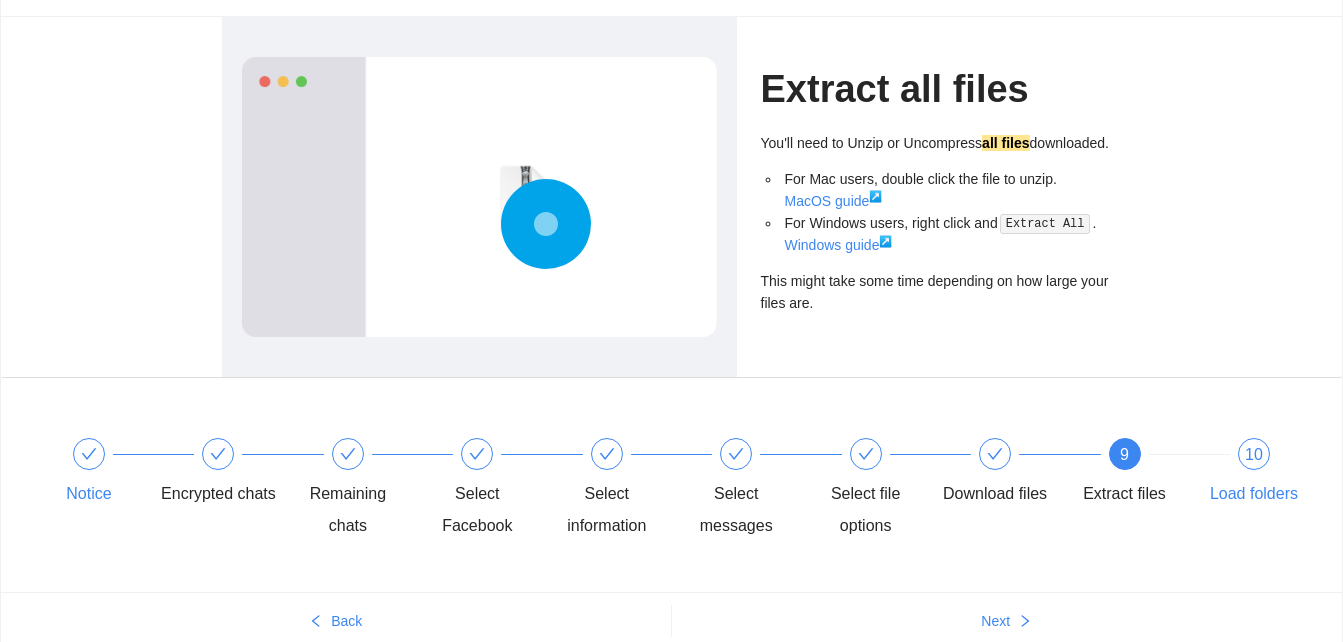 click on "10" at bounding box center (1254, 454) 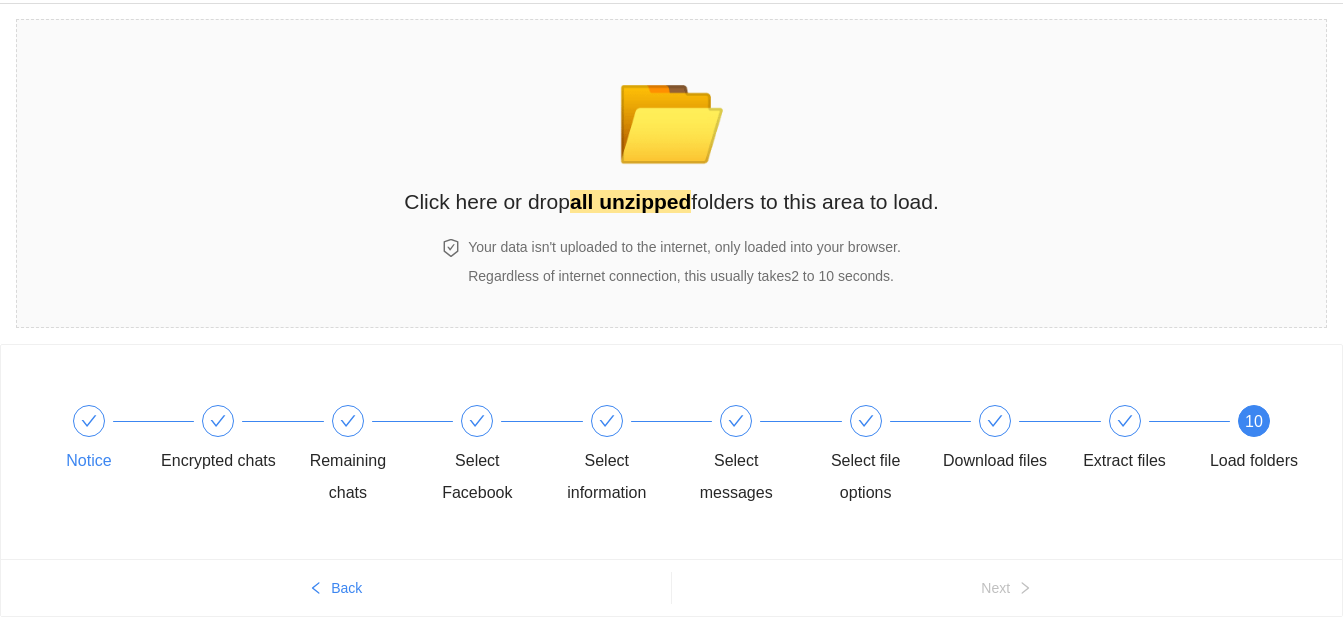scroll, scrollTop: 113, scrollLeft: 0, axis: vertical 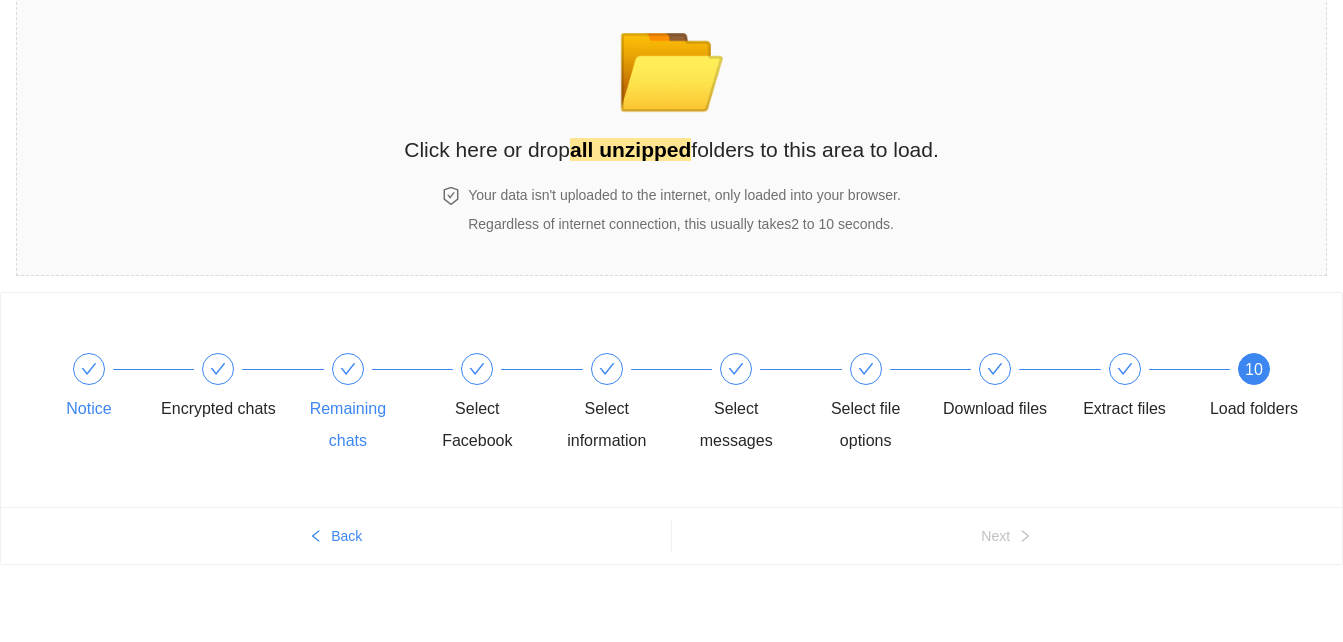 click at bounding box center (89, 369) 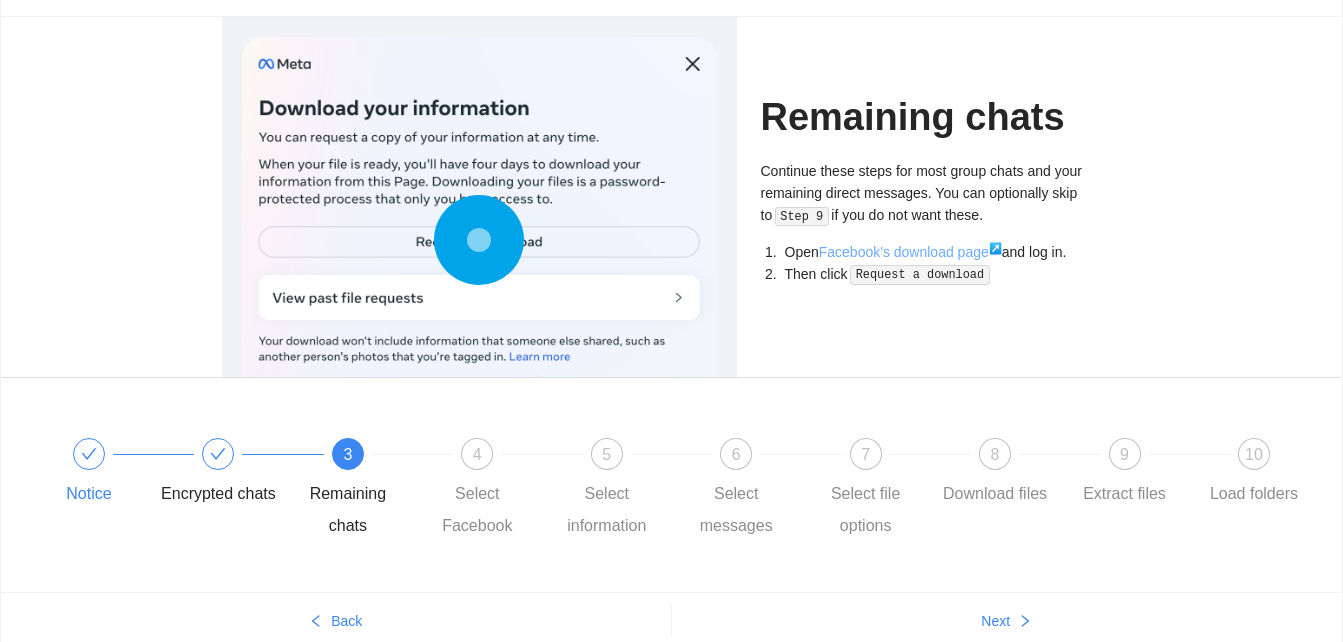 click on "Facebook's download page  ↗" at bounding box center (910, 252) 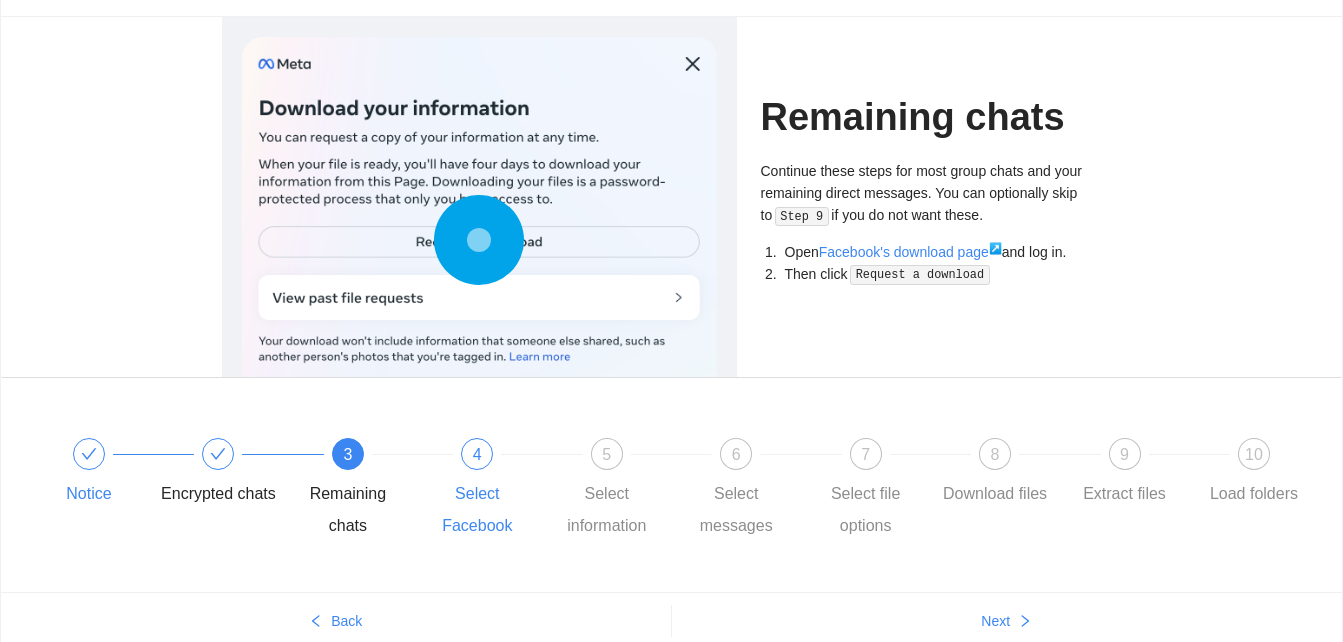 click on "4" at bounding box center (477, 454) 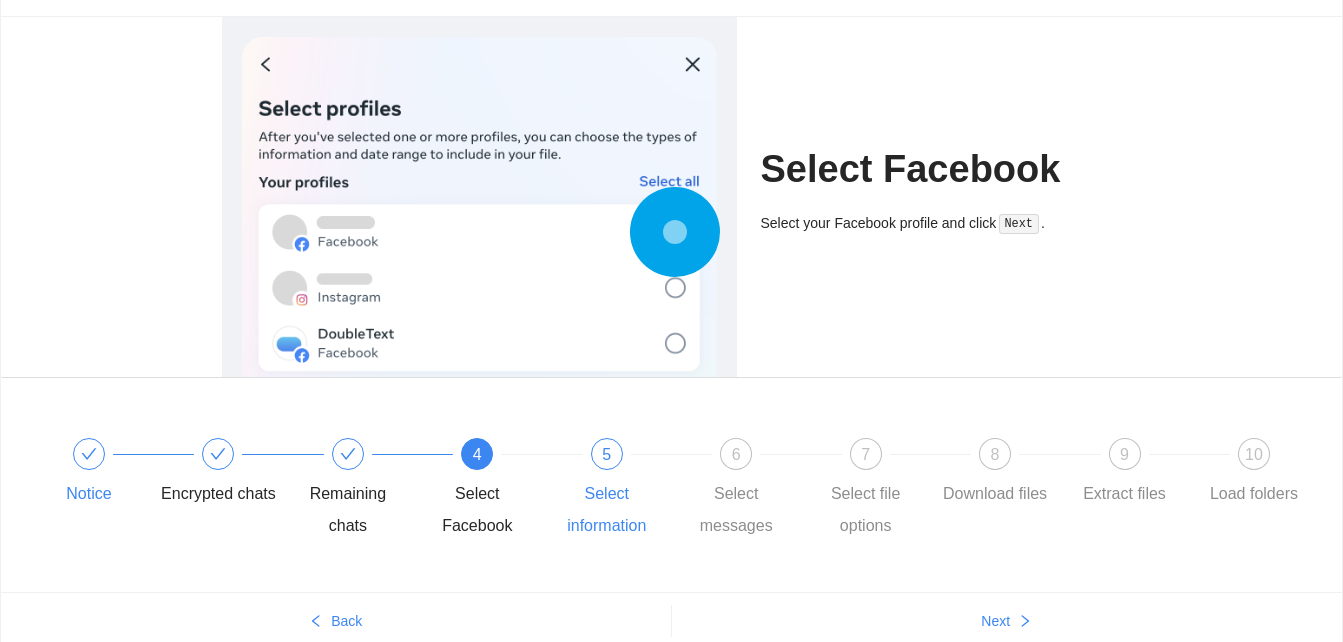 click on "5" at bounding box center (607, 454) 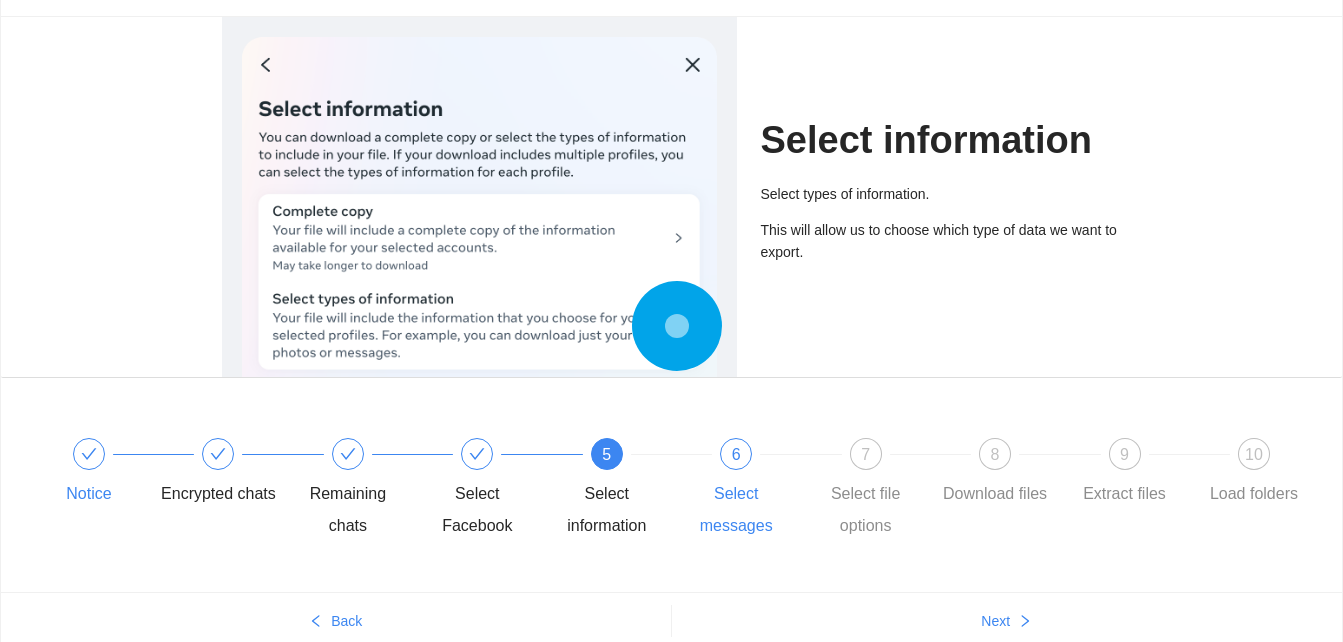 click on "Select messages" at bounding box center [736, 510] 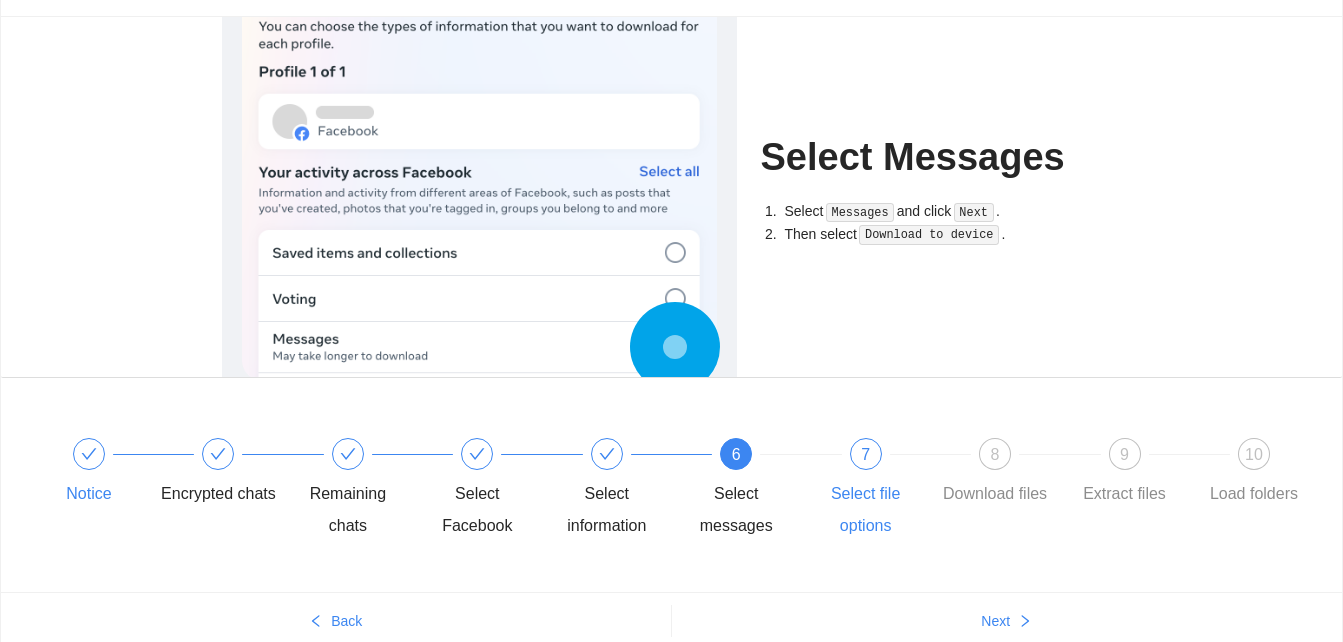click on "7 Select file options" at bounding box center (872, 490) 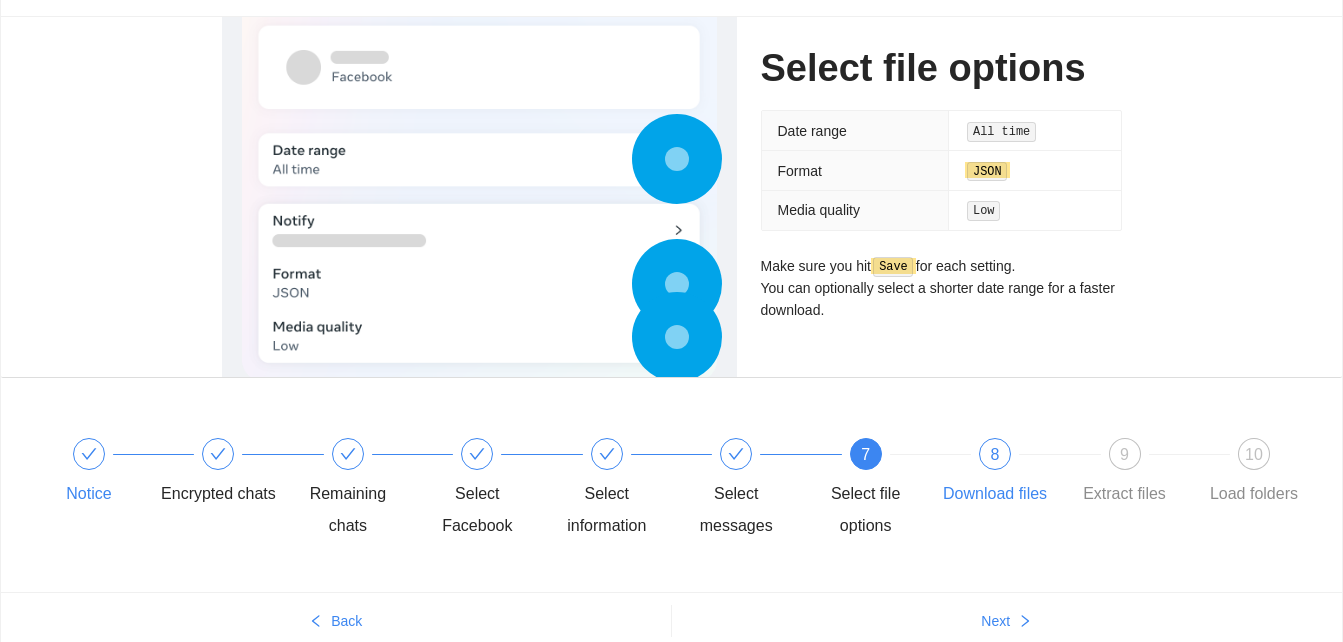 click on "8 Download files" at bounding box center [1001, 474] 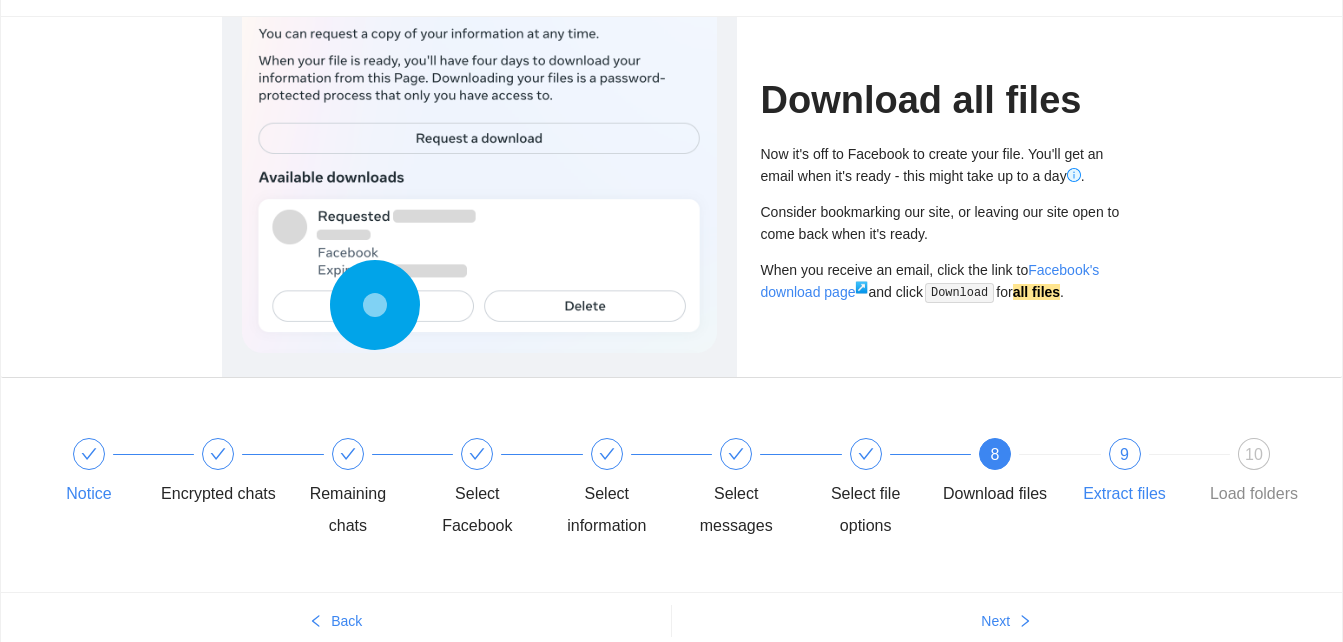 click at bounding box center [1189, 454] 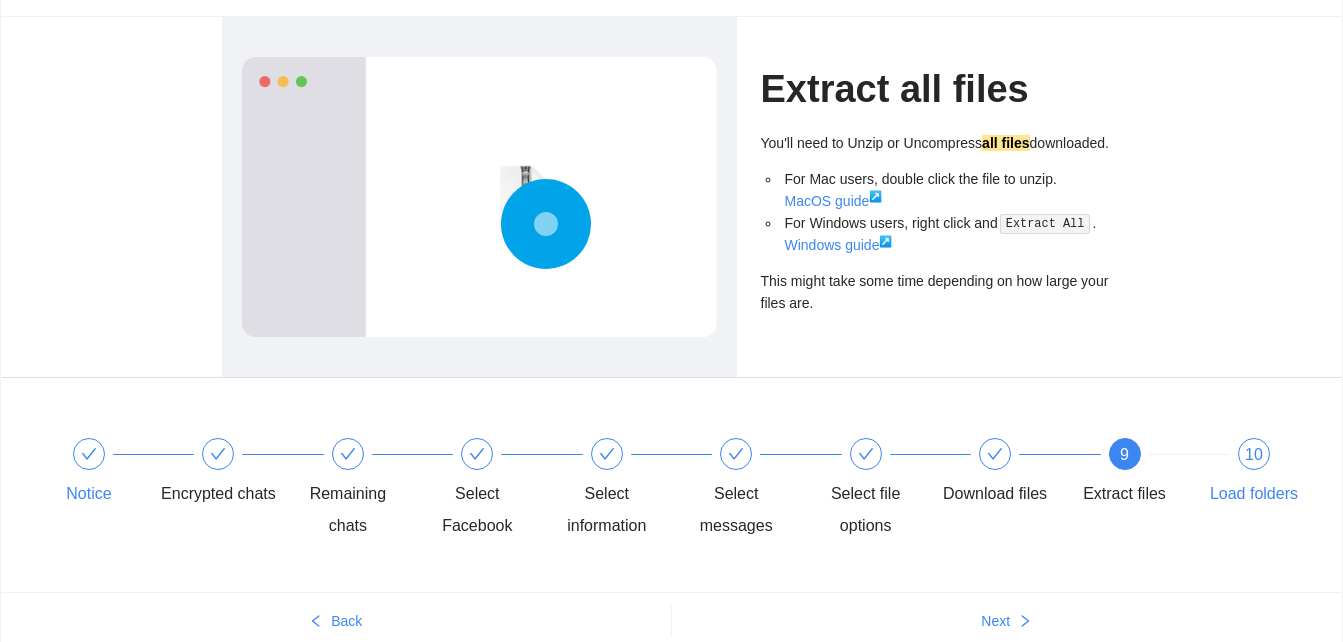 click on "10 Load folders" at bounding box center (1254, 474) 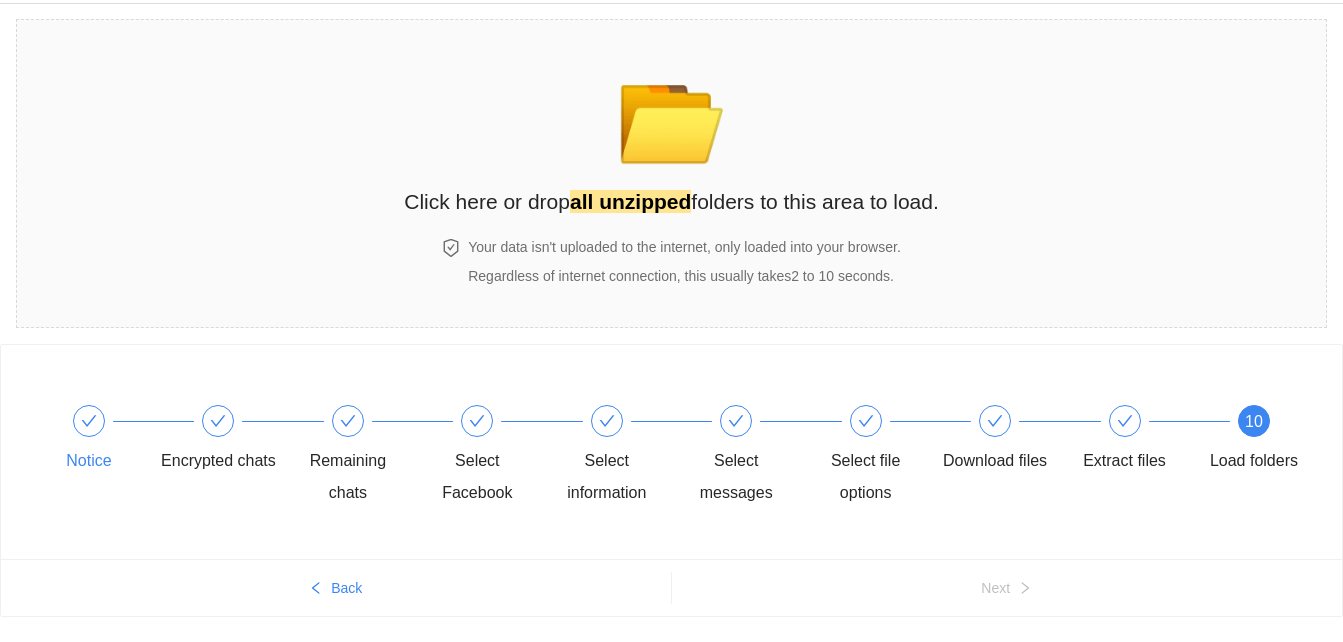scroll, scrollTop: 113, scrollLeft: 0, axis: vertical 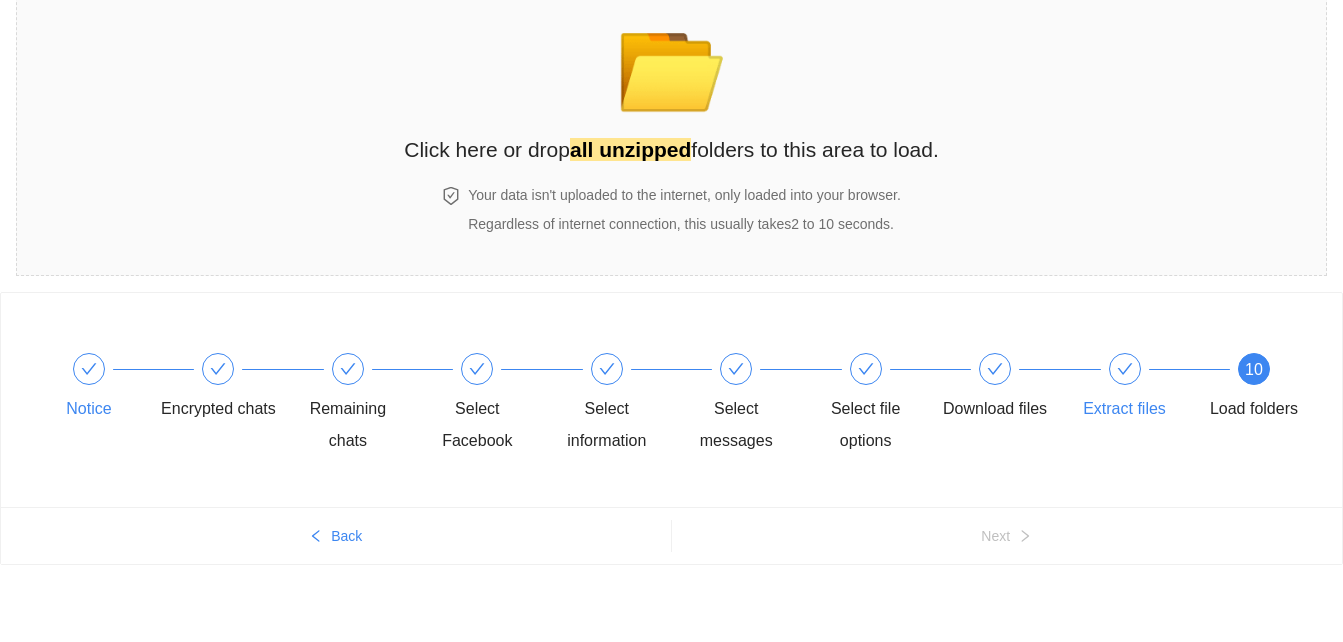 click at bounding box center (153, 369) 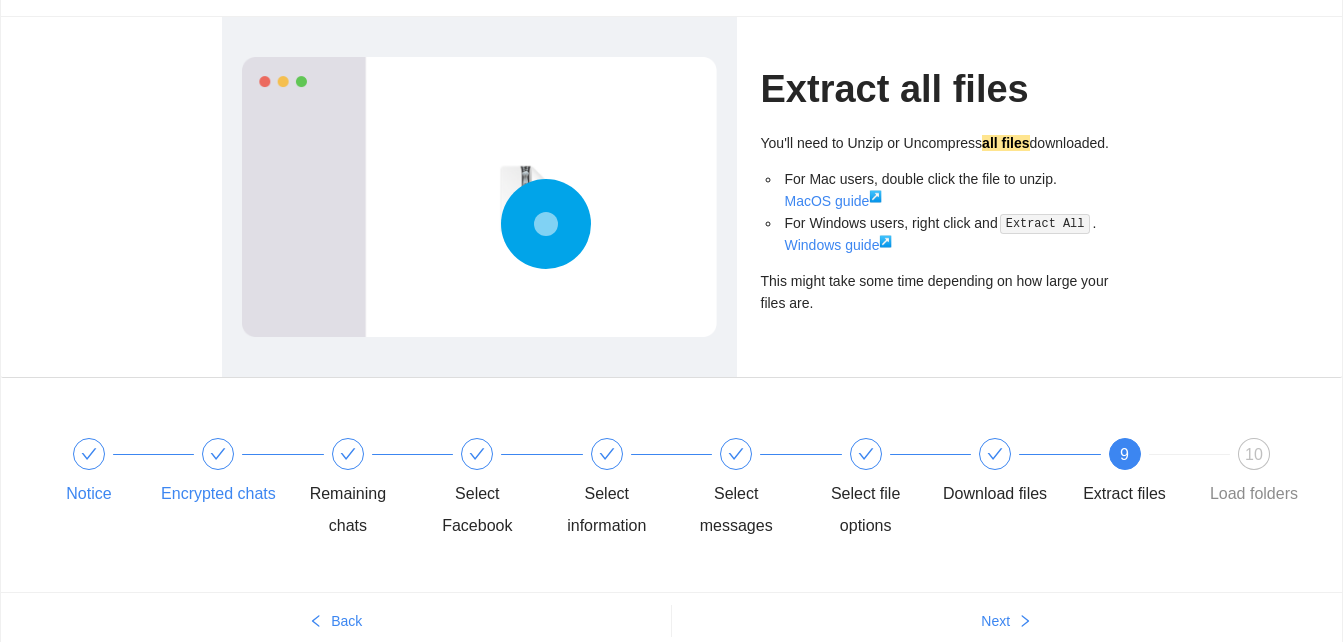 click on "Encrypted chats" at bounding box center (95, 474) 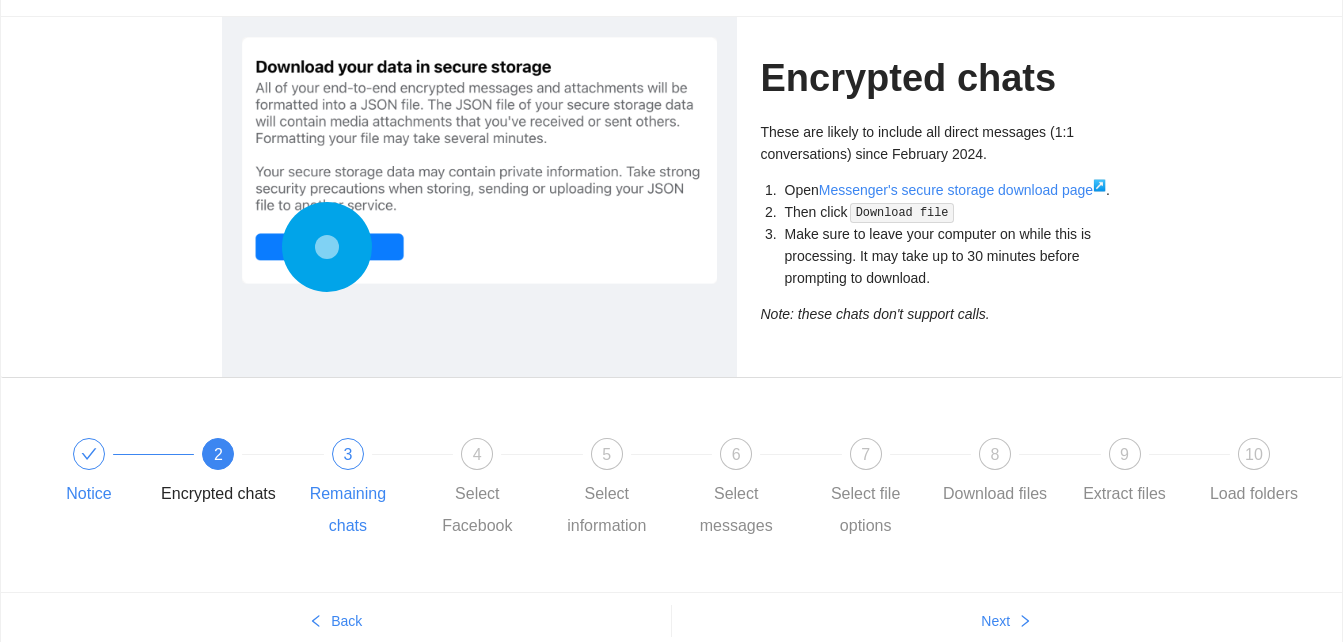 click on "3 Remaining chats" at bounding box center (354, 490) 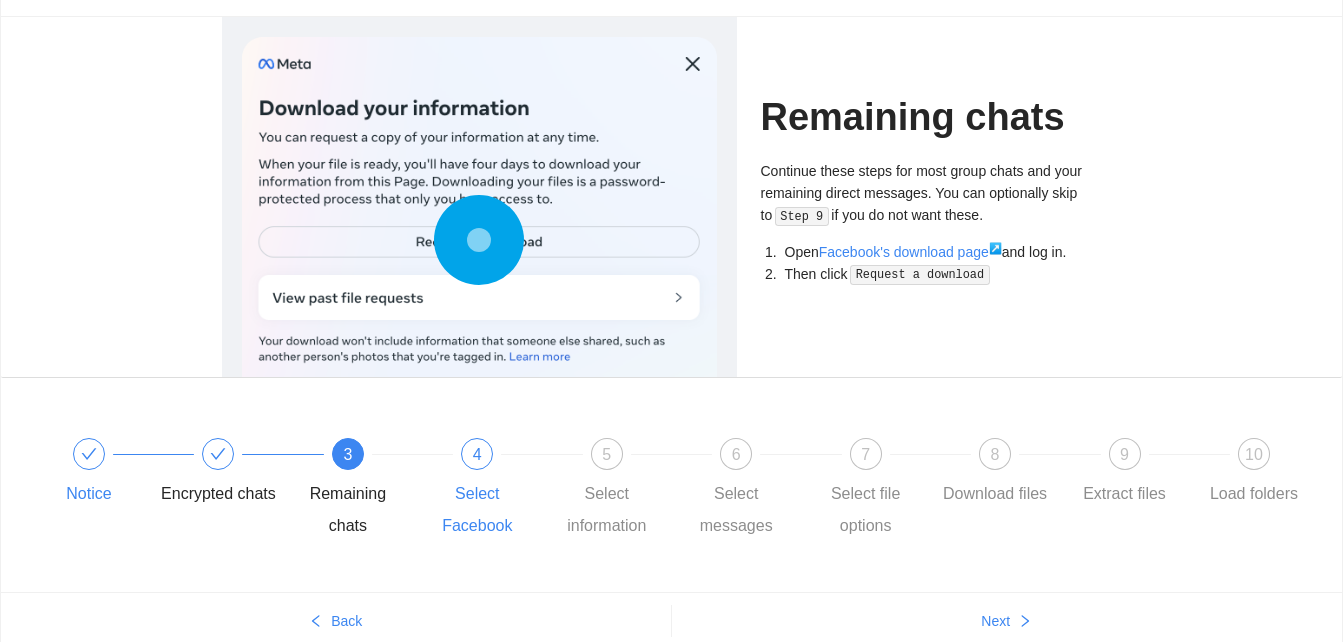 click on "4" at bounding box center (477, 454) 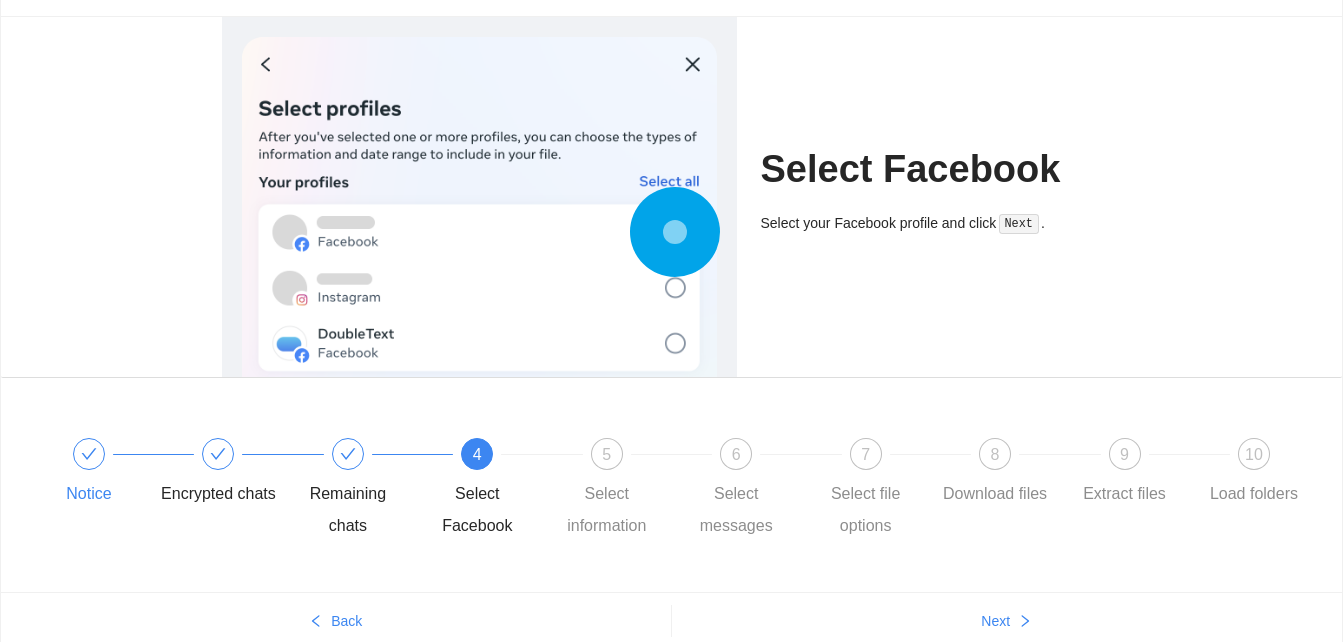 click on "Next" at bounding box center (1019, 224) 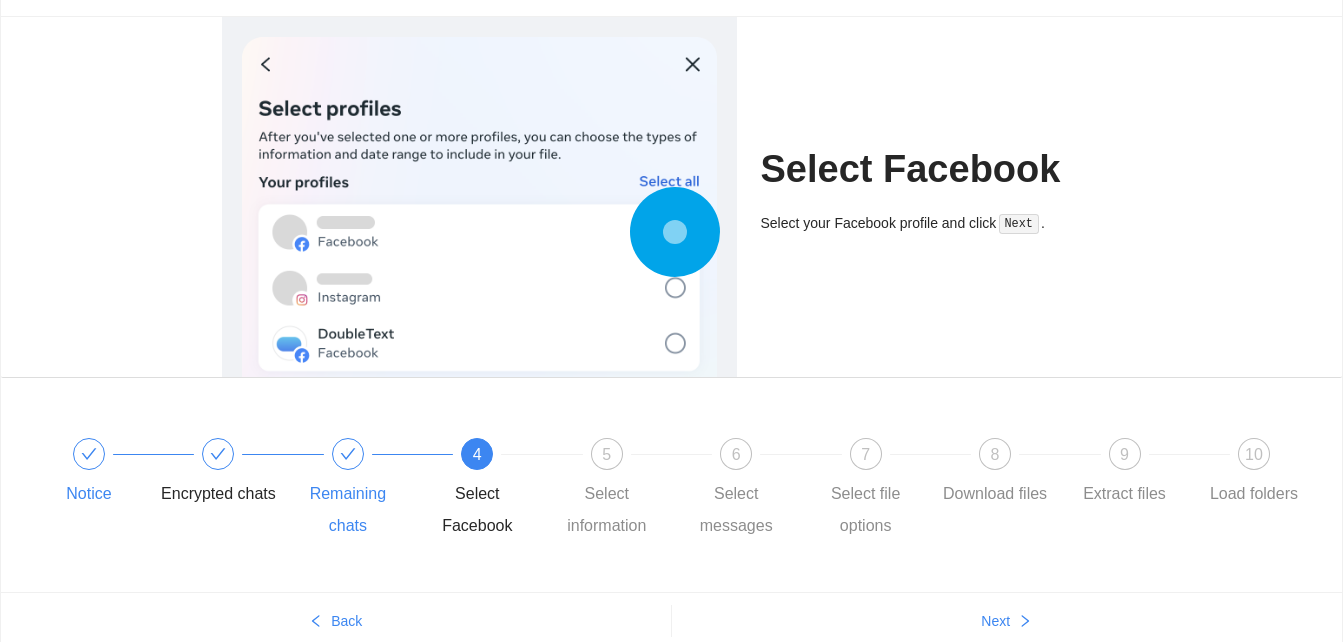 click at bounding box center (89, 454) 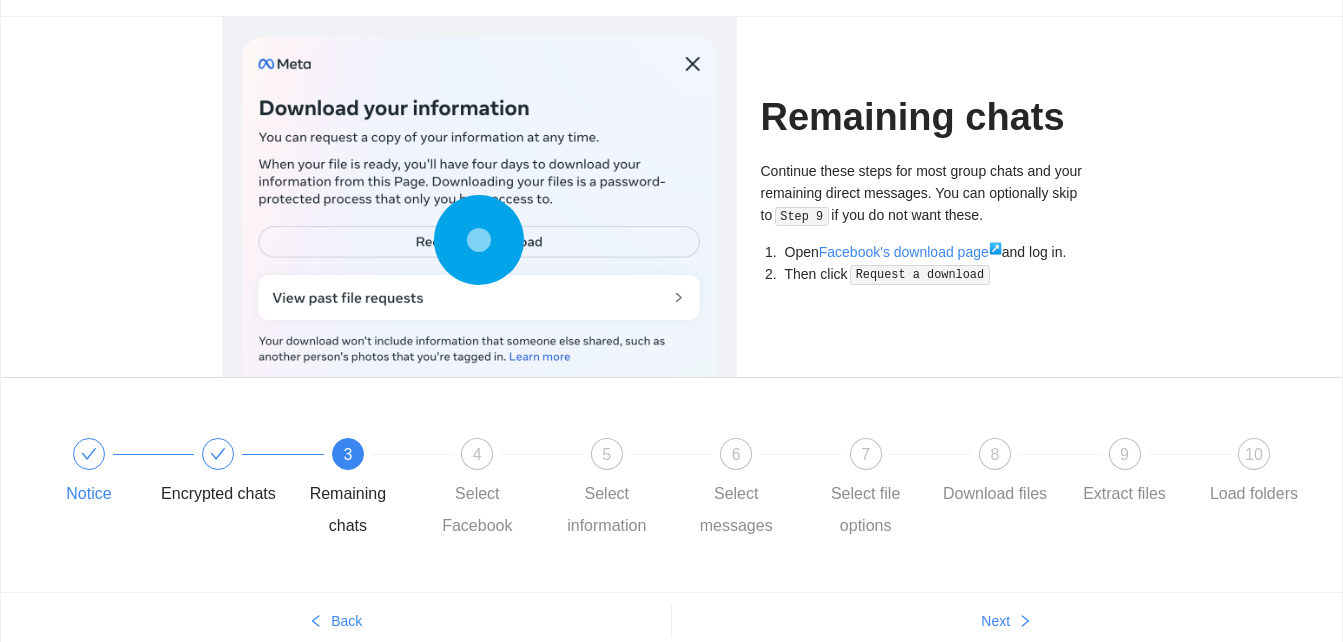 click on "Request a download" at bounding box center (920, 275) 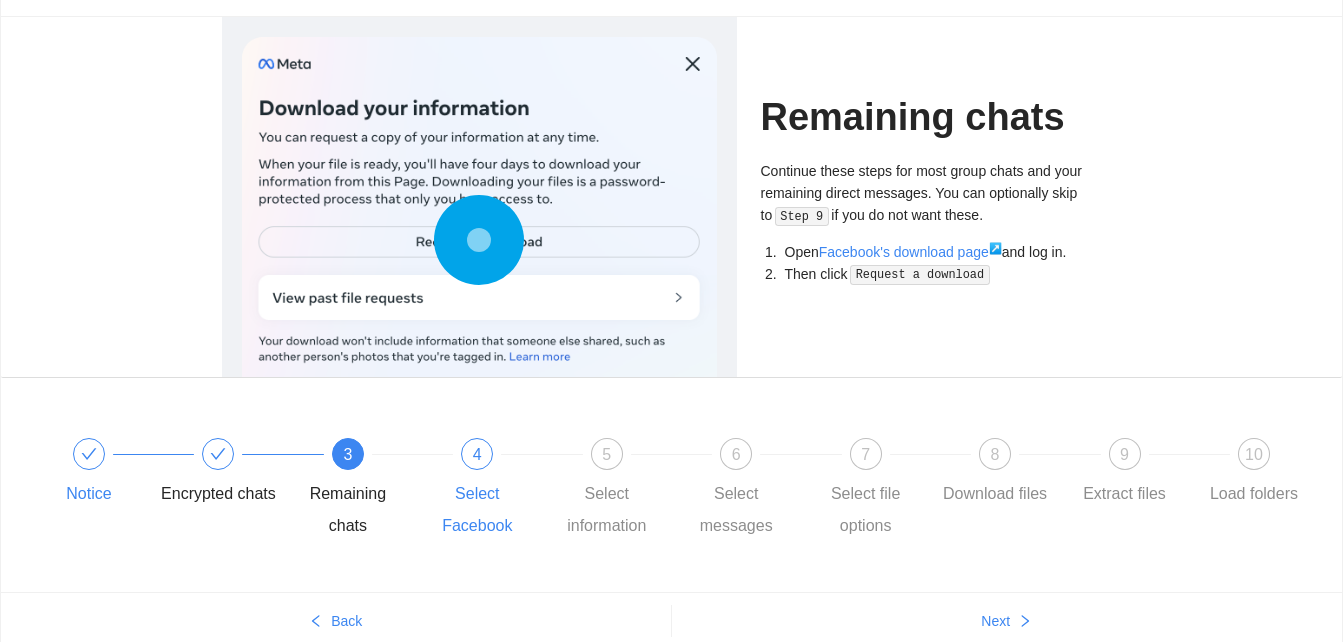 click on "4" at bounding box center [477, 454] 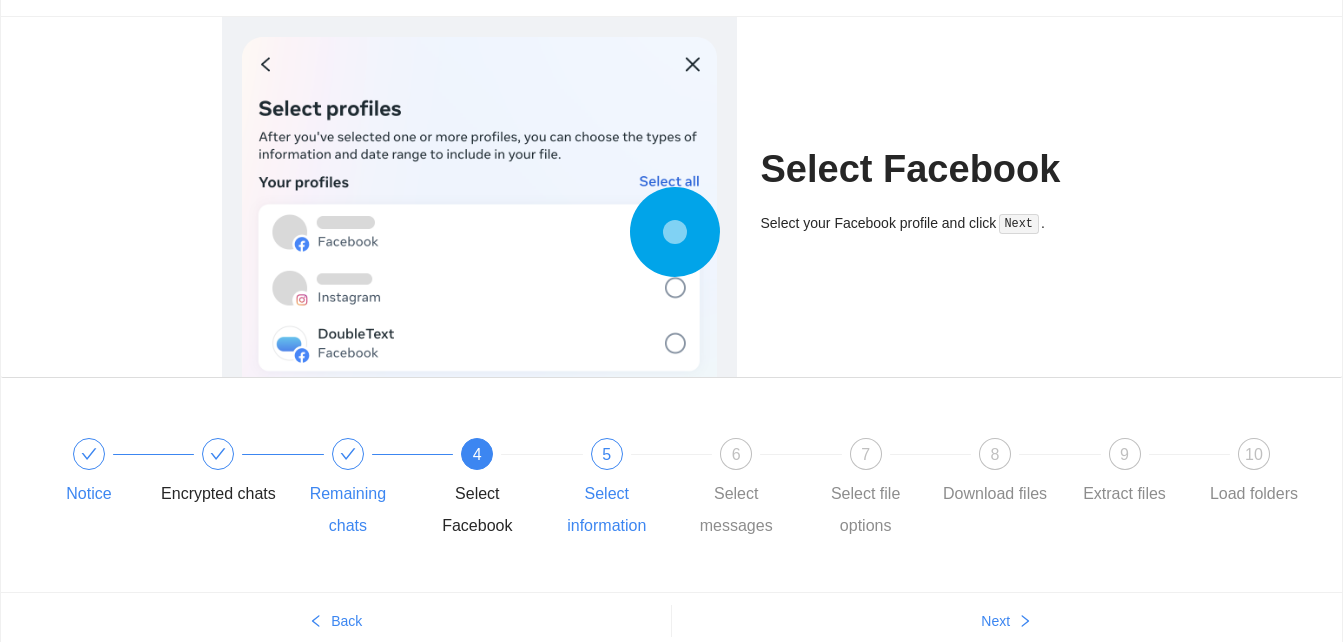 click on "Select information" at bounding box center (607, 510) 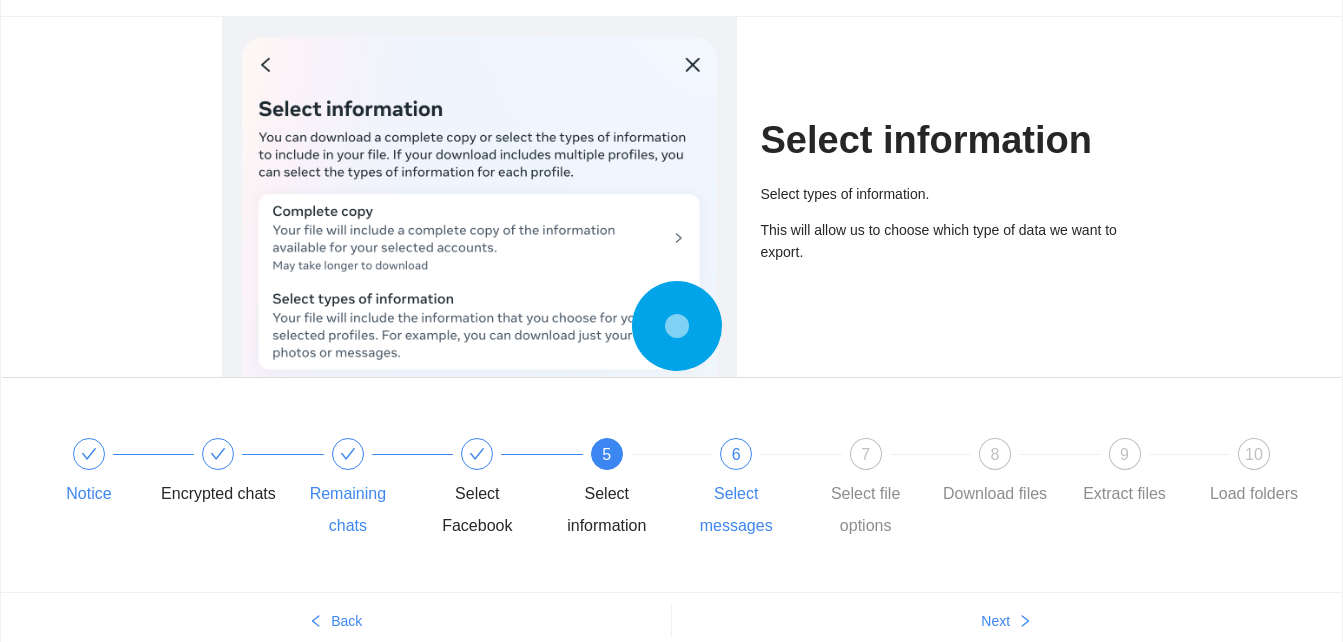 click on "6 Select messages" at bounding box center (742, 490) 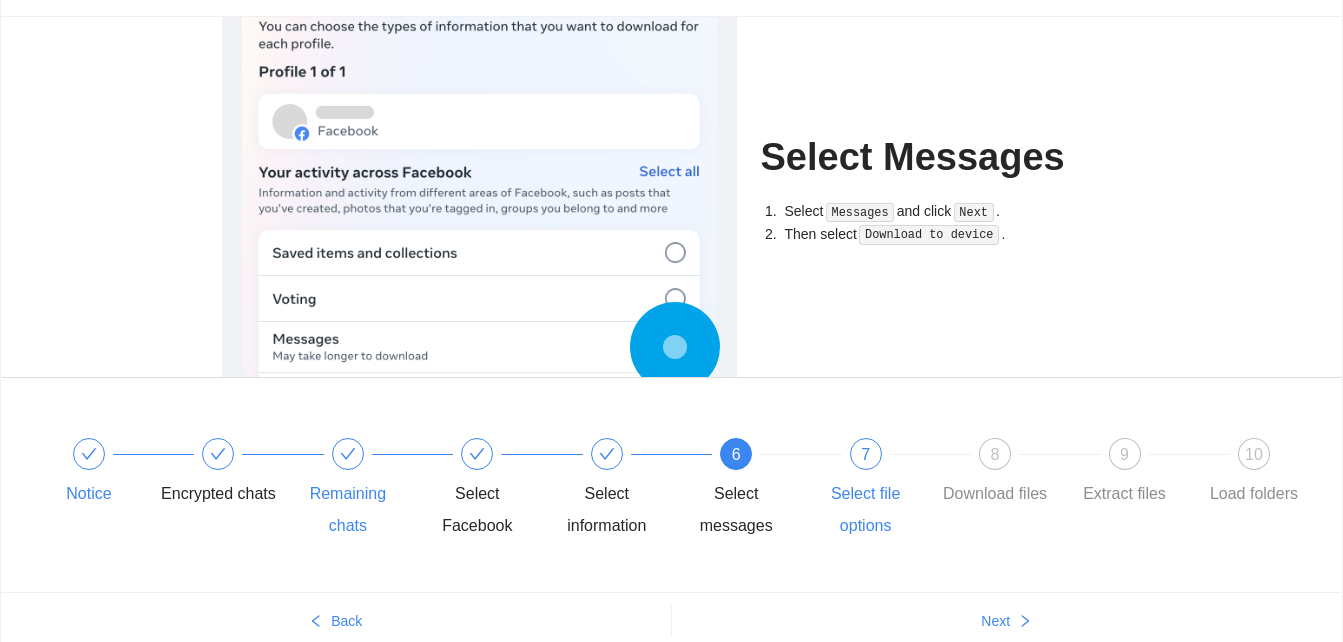 click on "7 Select file options" at bounding box center [872, 490] 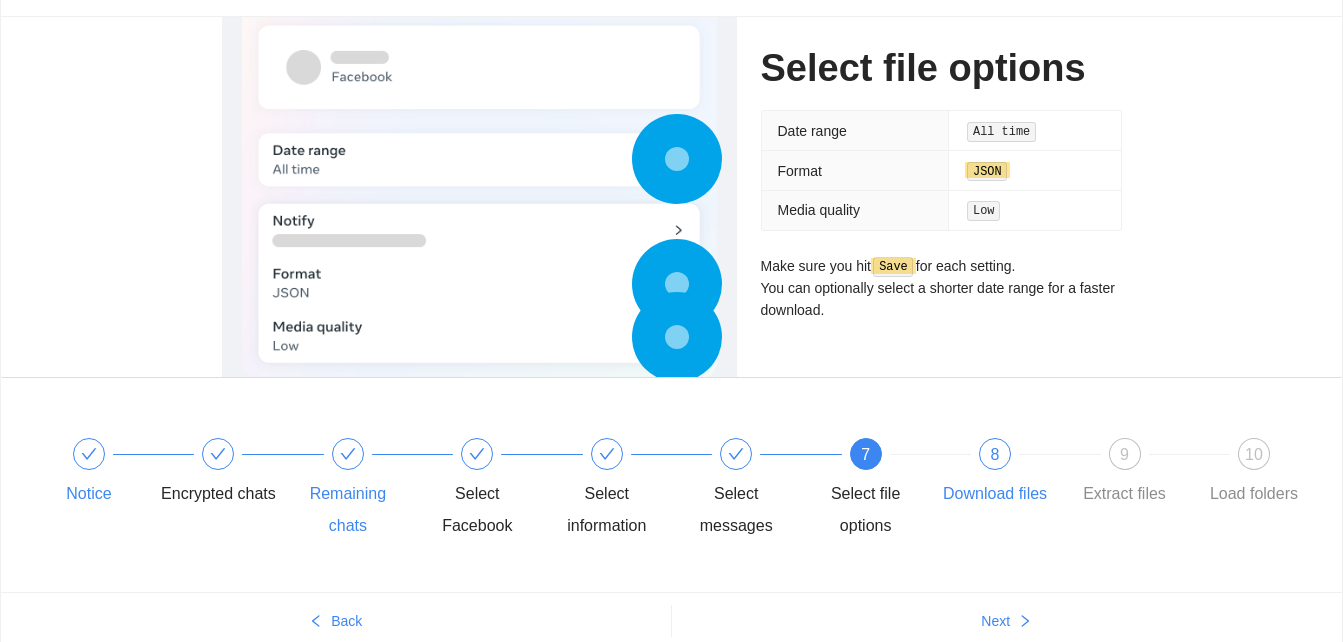click on "8" at bounding box center [995, 454] 